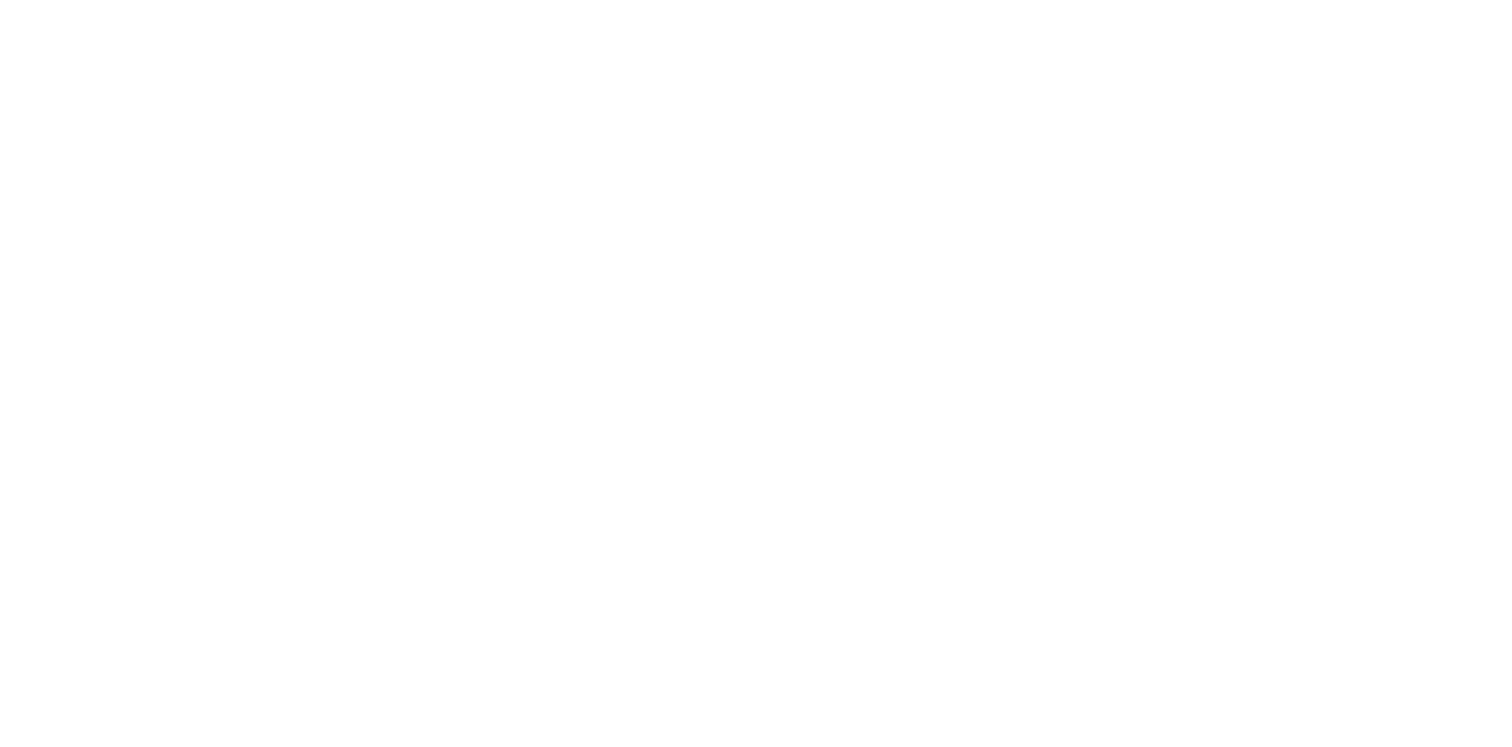 scroll, scrollTop: 0, scrollLeft: 0, axis: both 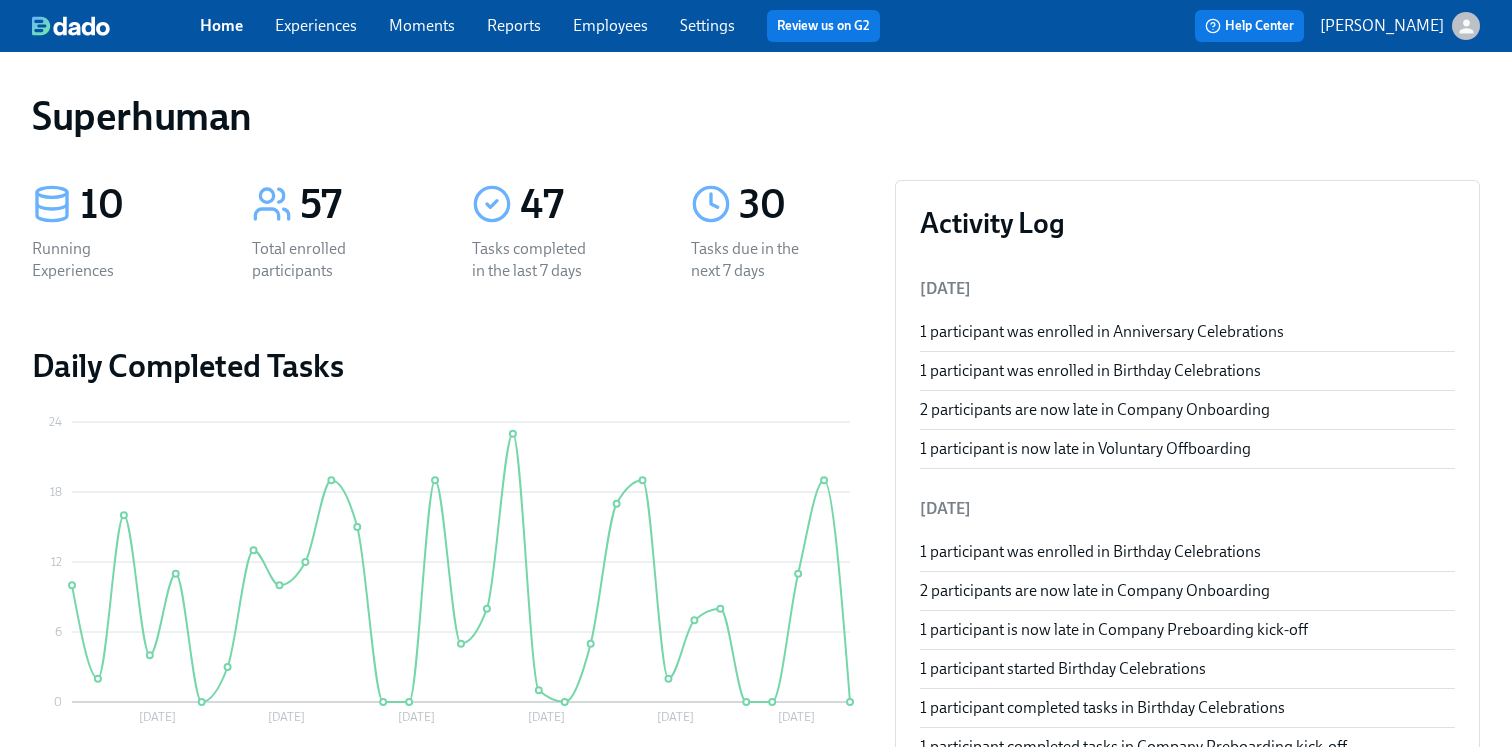 click on "Experiences" at bounding box center (316, 25) 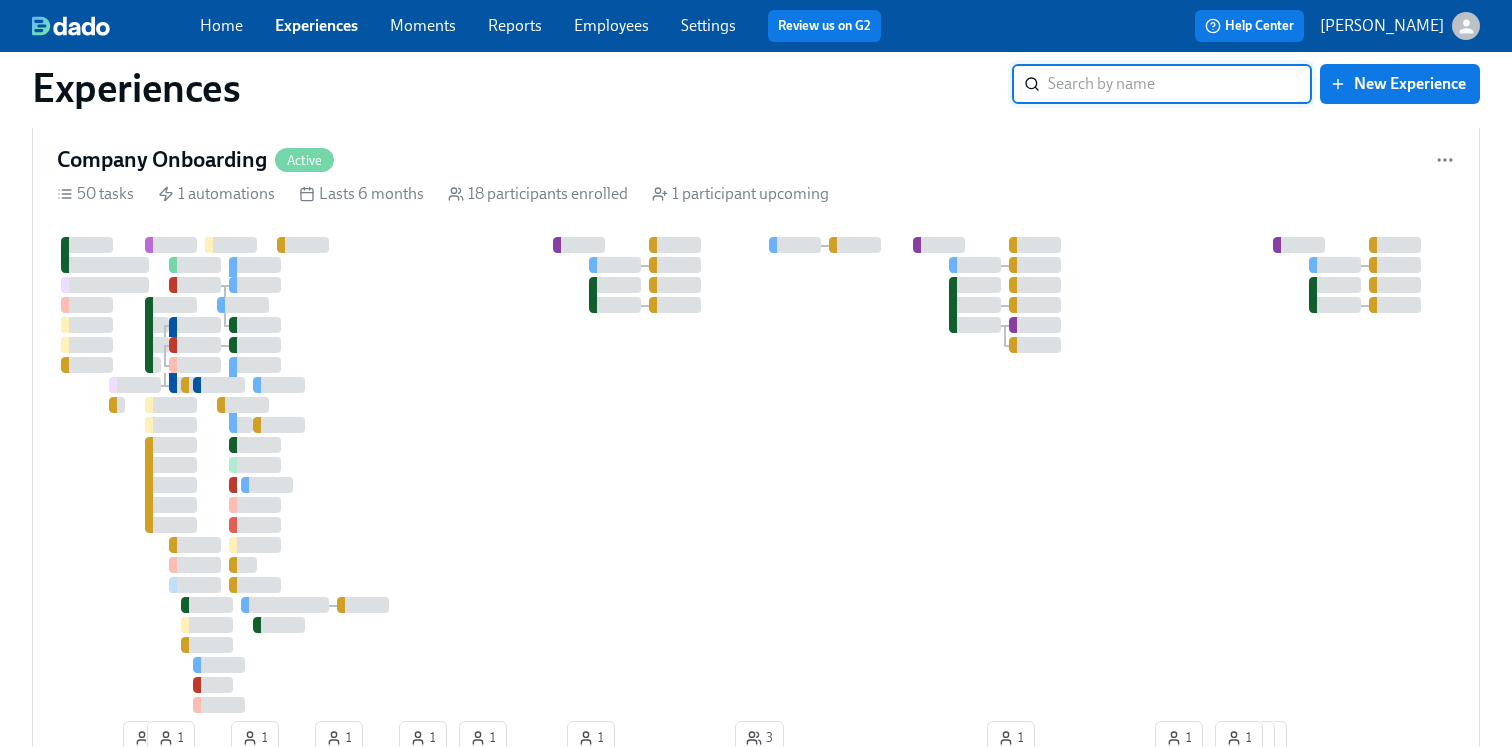 scroll, scrollTop: 648, scrollLeft: 0, axis: vertical 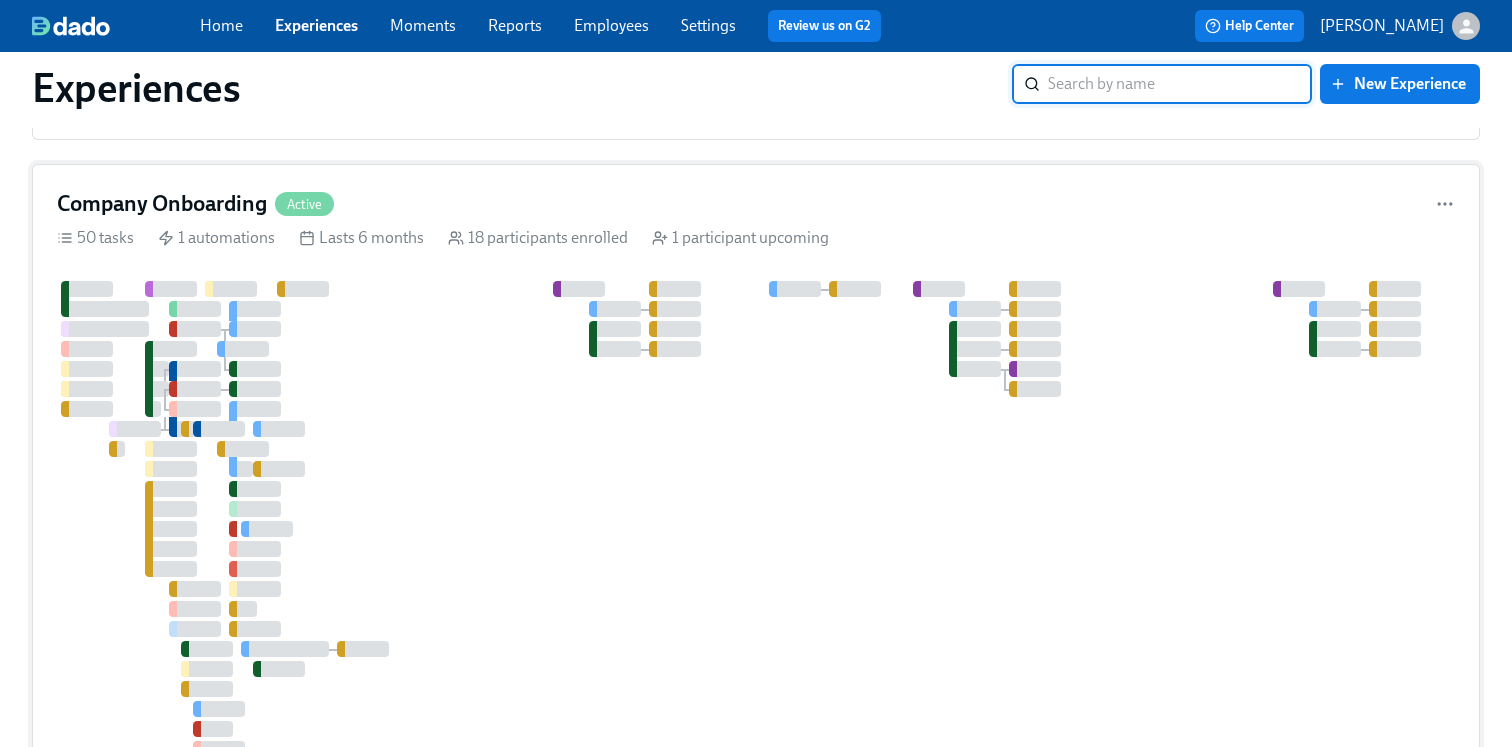 click at bounding box center (1107, 519) 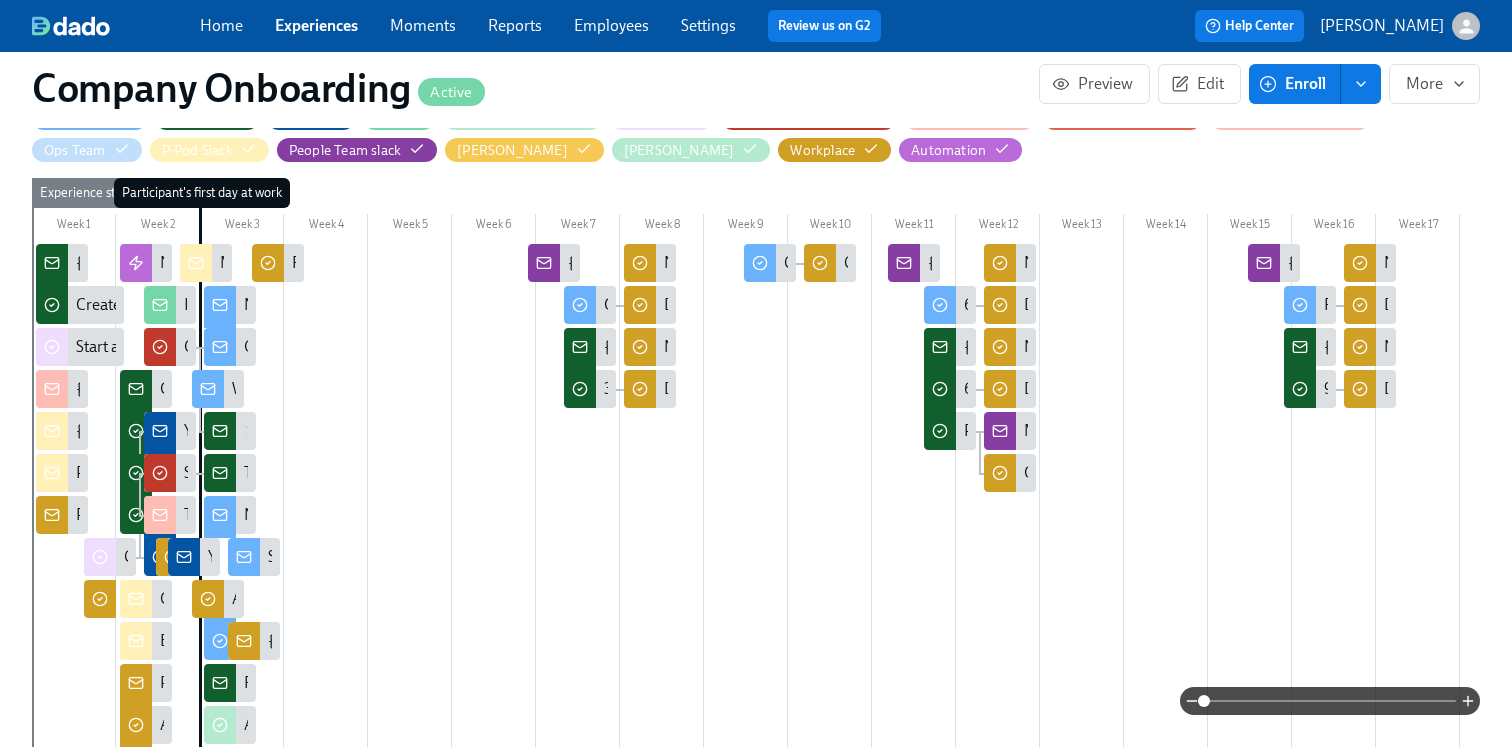 scroll, scrollTop: 0, scrollLeft: 0, axis: both 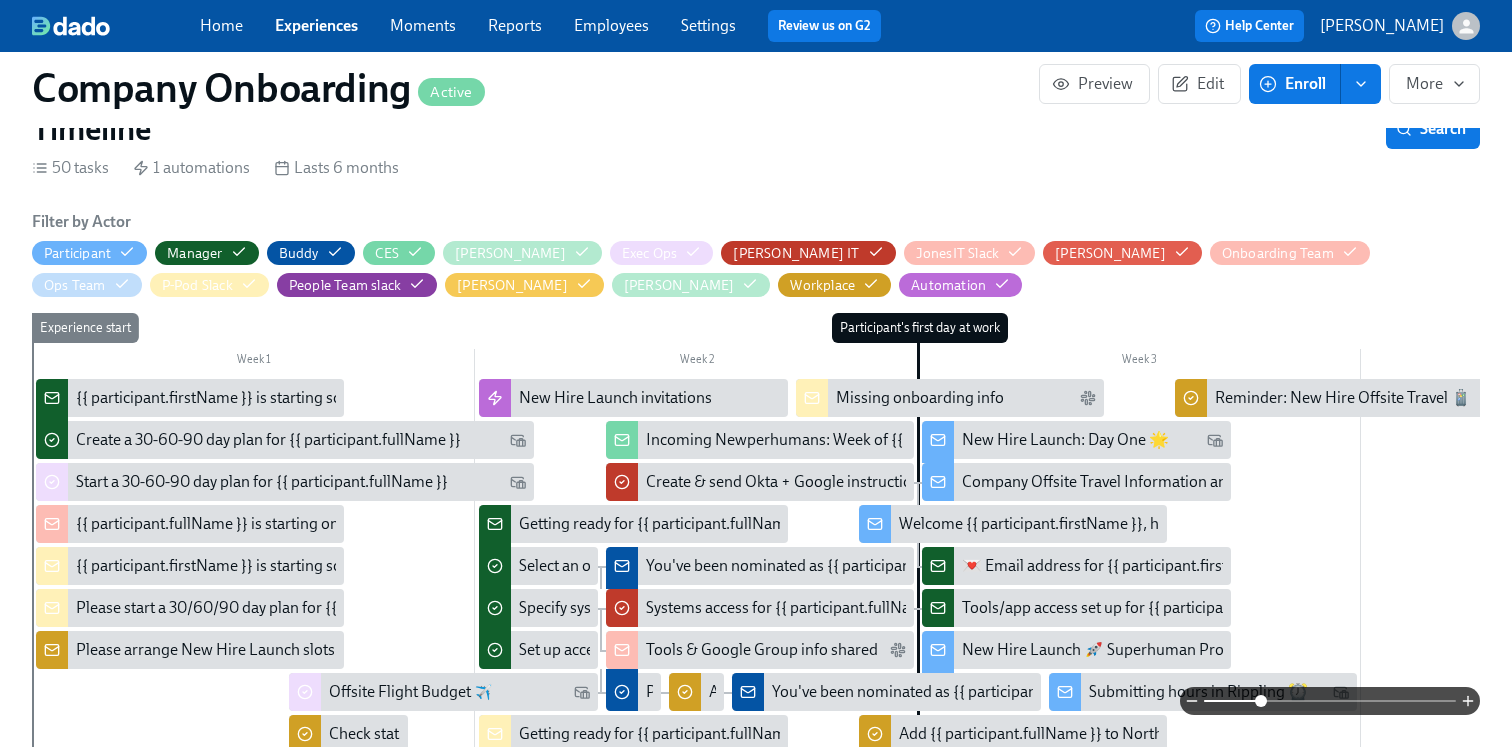 drag, startPoint x: 1203, startPoint y: 697, endPoint x: 1270, endPoint y: 697, distance: 67 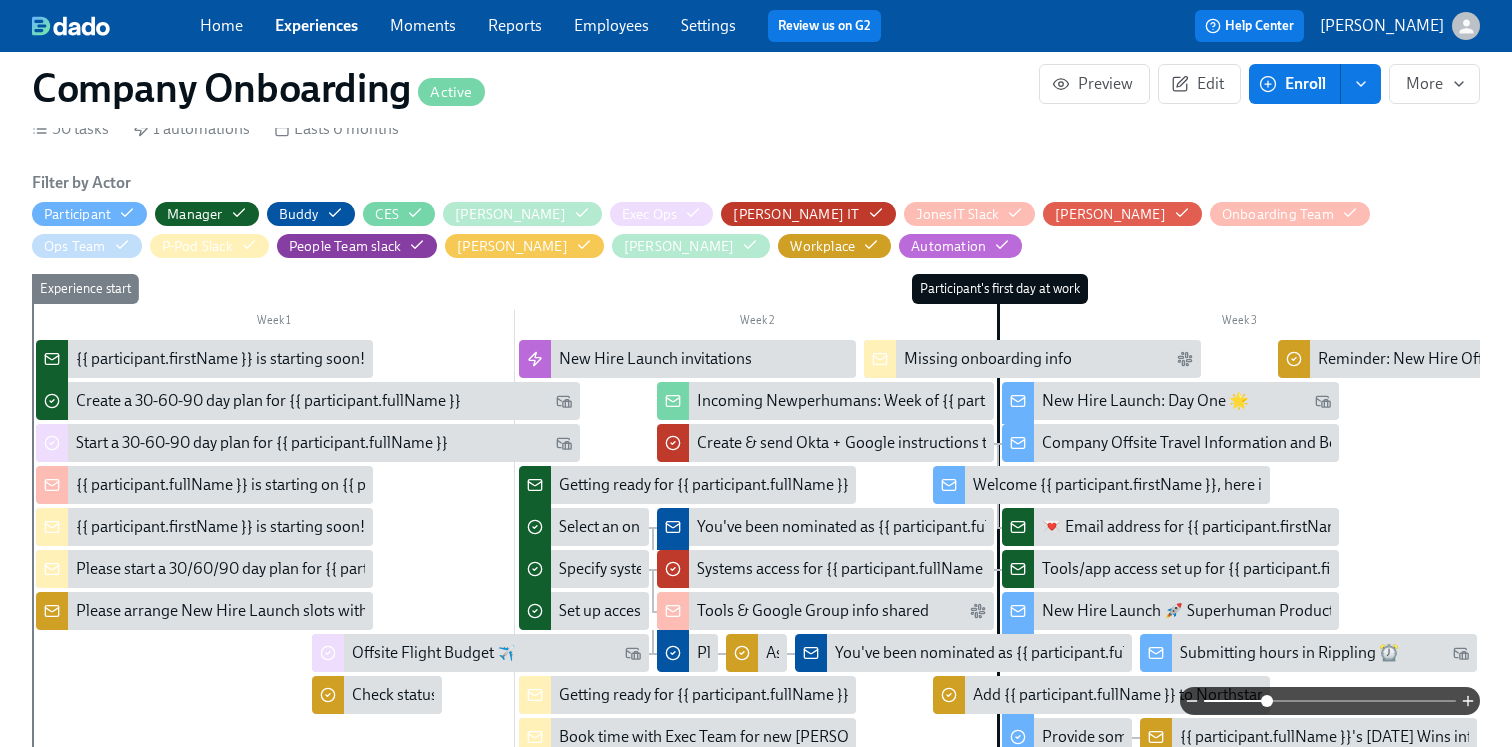 scroll, scrollTop: 563, scrollLeft: 0, axis: vertical 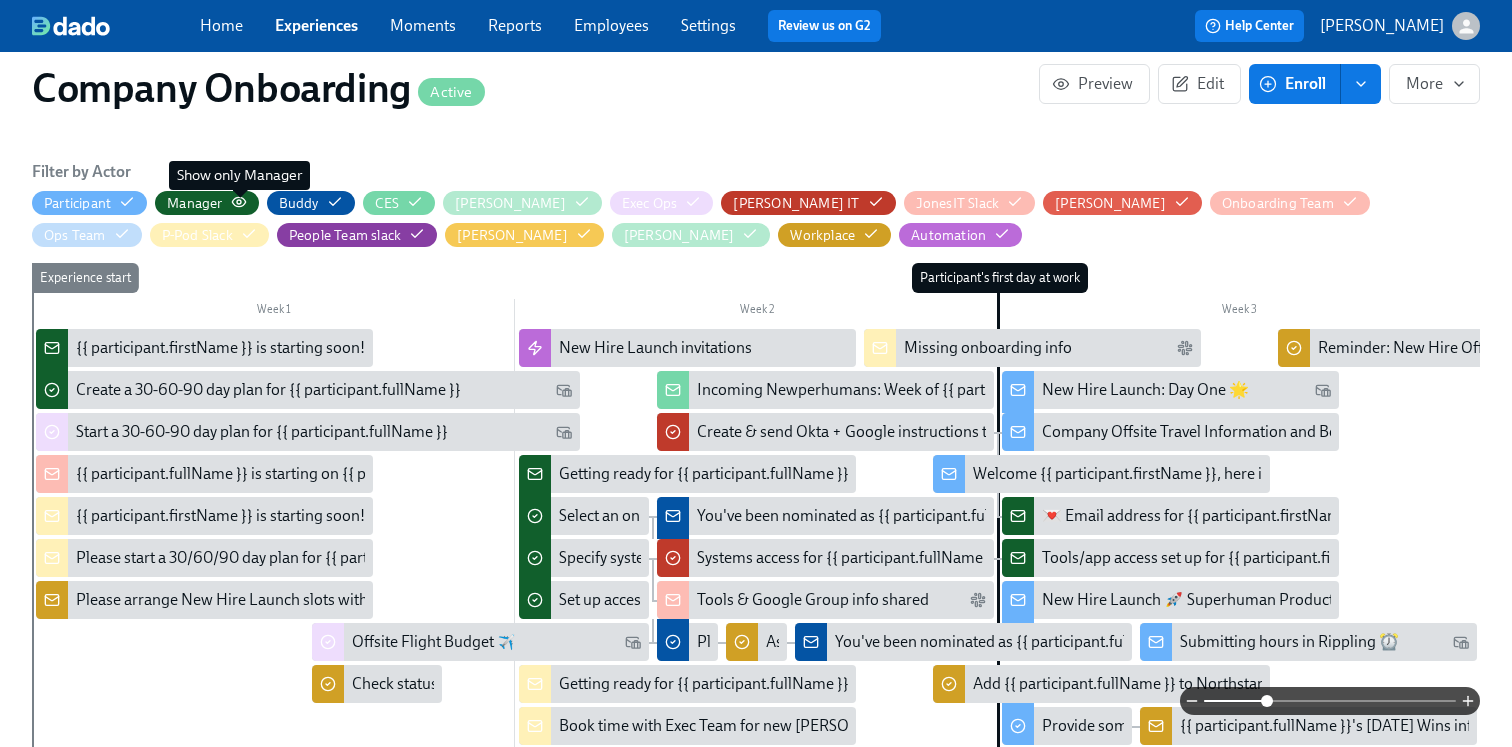 click 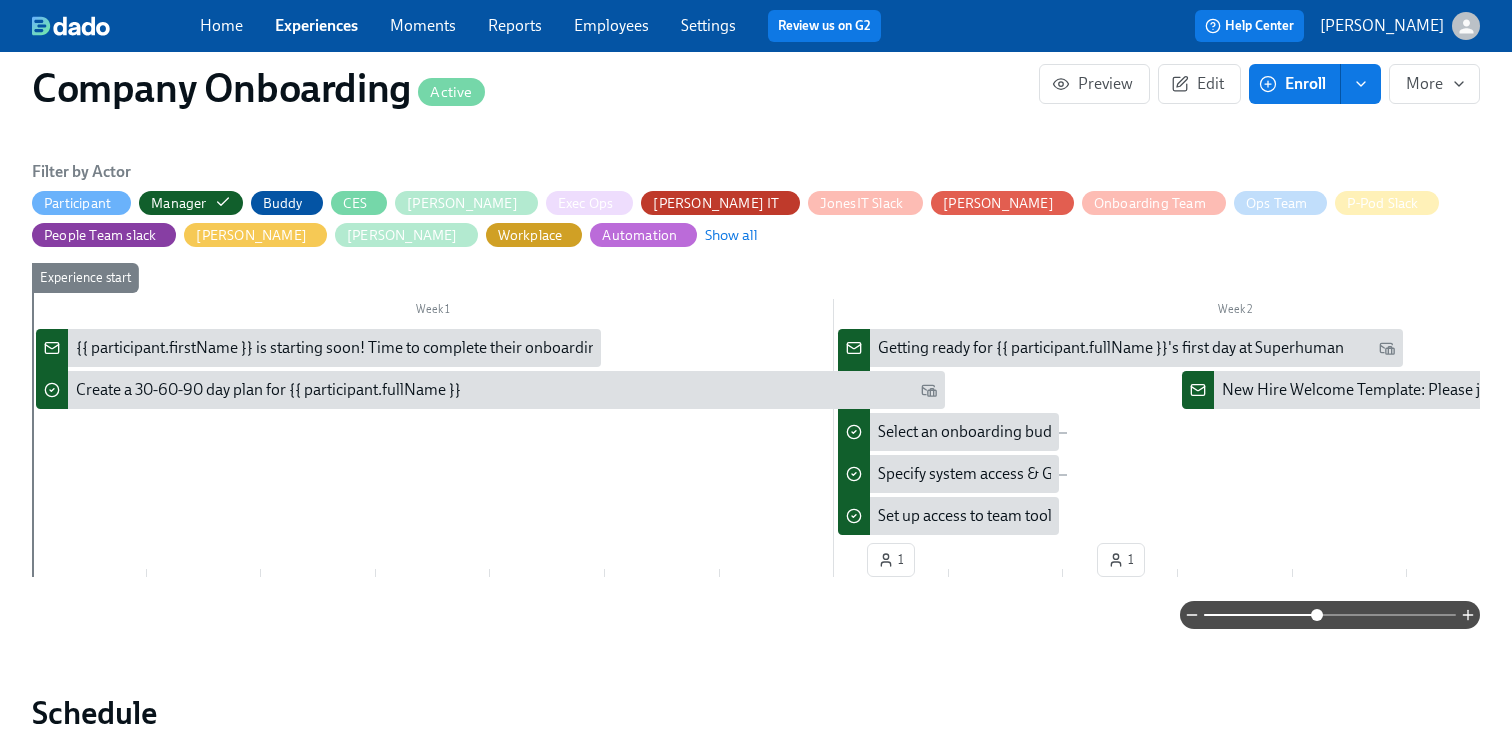 drag, startPoint x: 1270, startPoint y: 625, endPoint x: 1316, endPoint y: 625, distance: 46 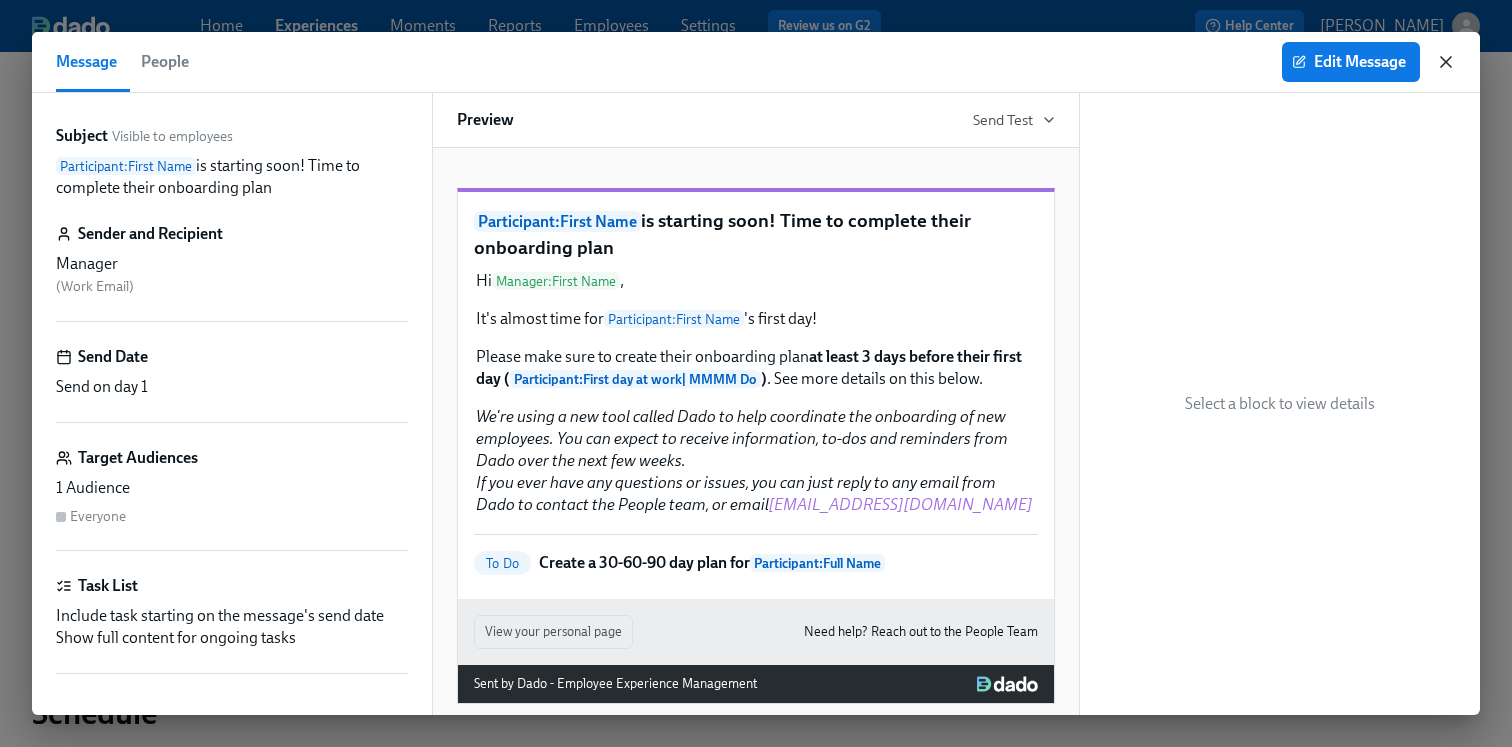 click 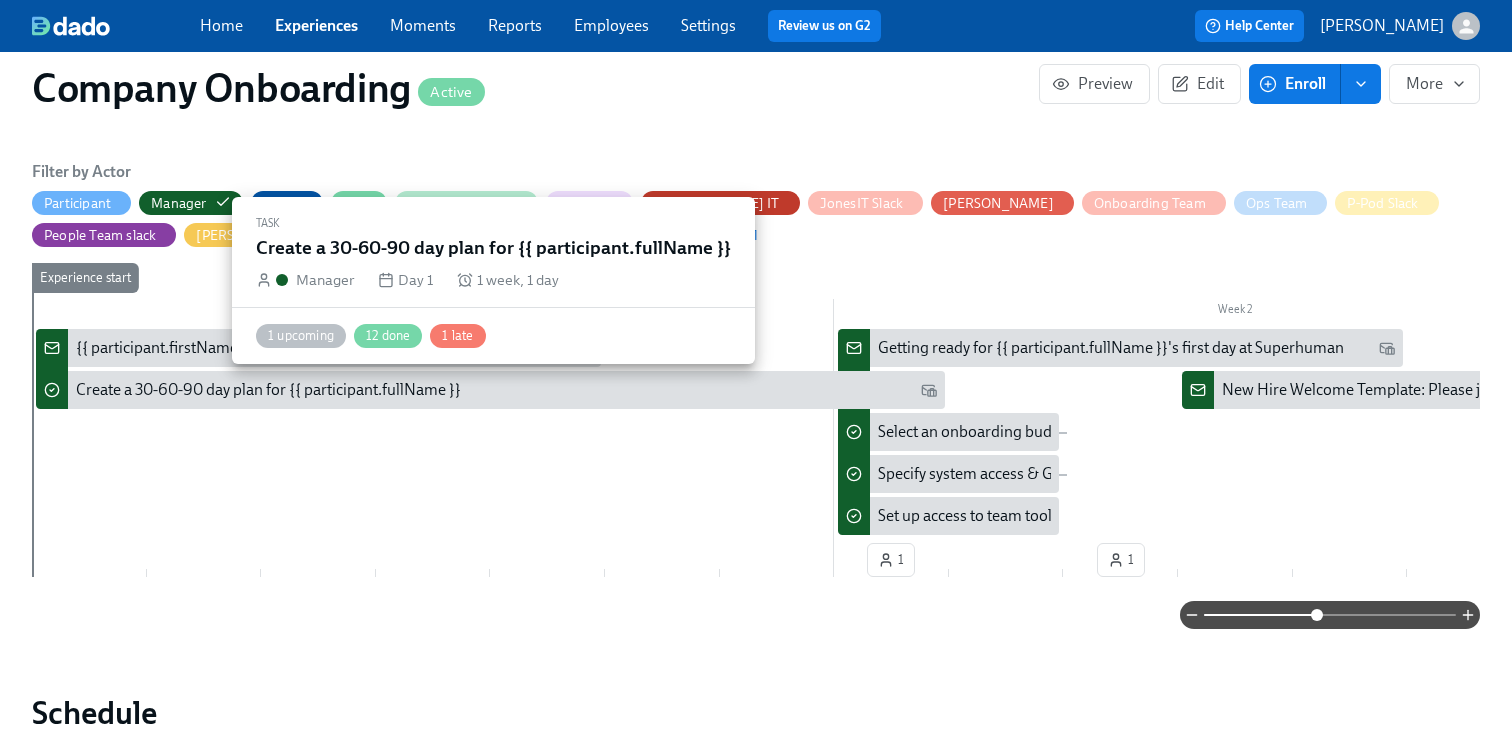 click on "Create a 30-60-90 day plan for {{ participant.fullName }}" at bounding box center (506, 390) 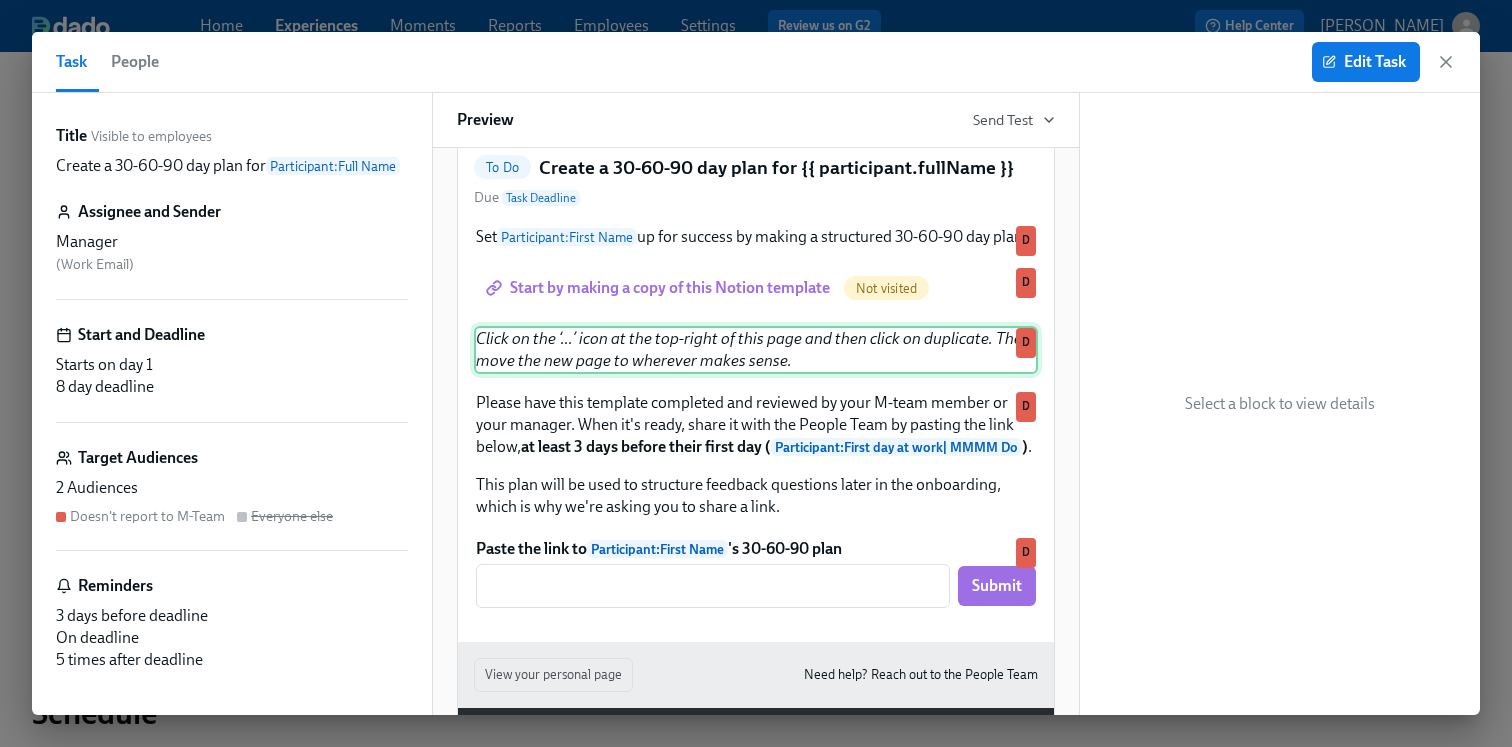 scroll, scrollTop: 149, scrollLeft: 0, axis: vertical 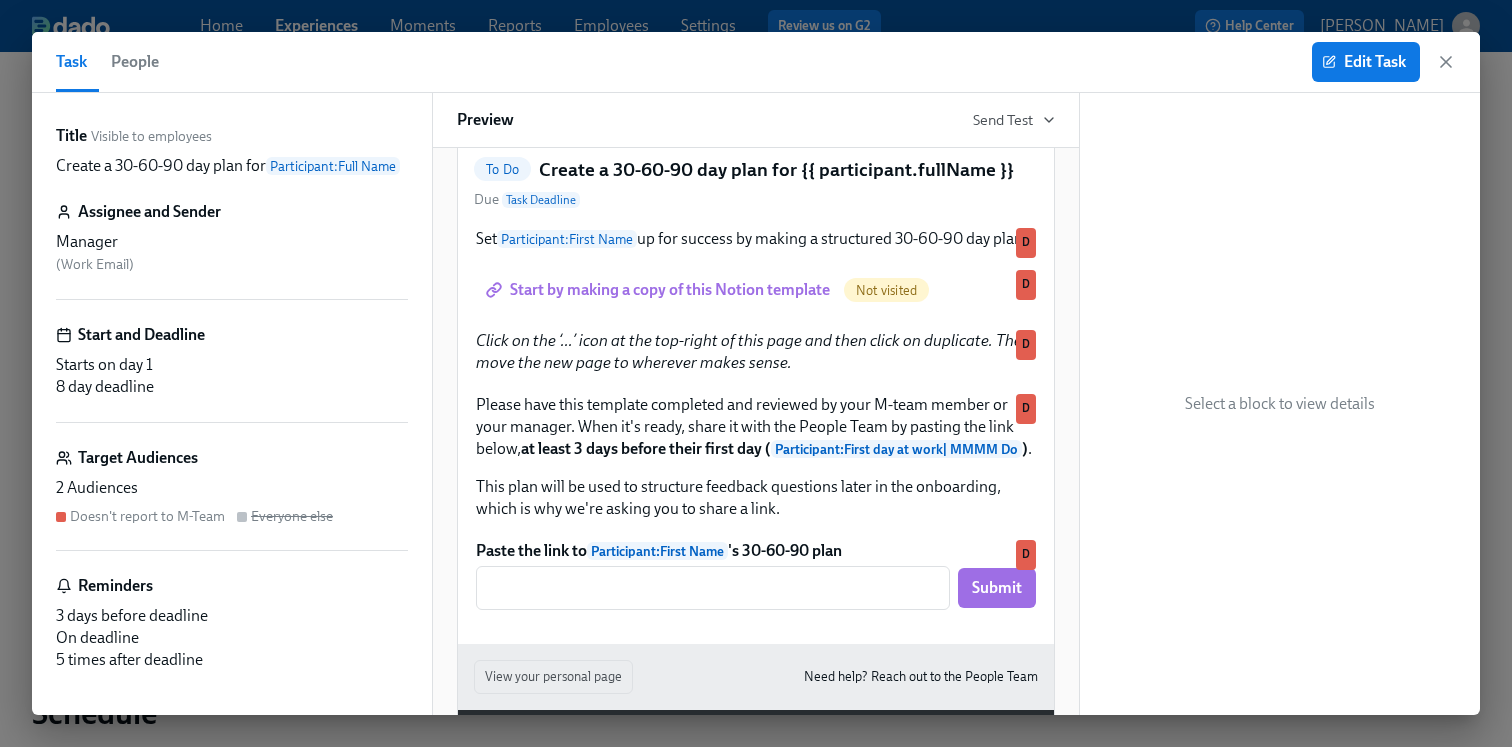 click on "Edit Task" at bounding box center (1384, 62) 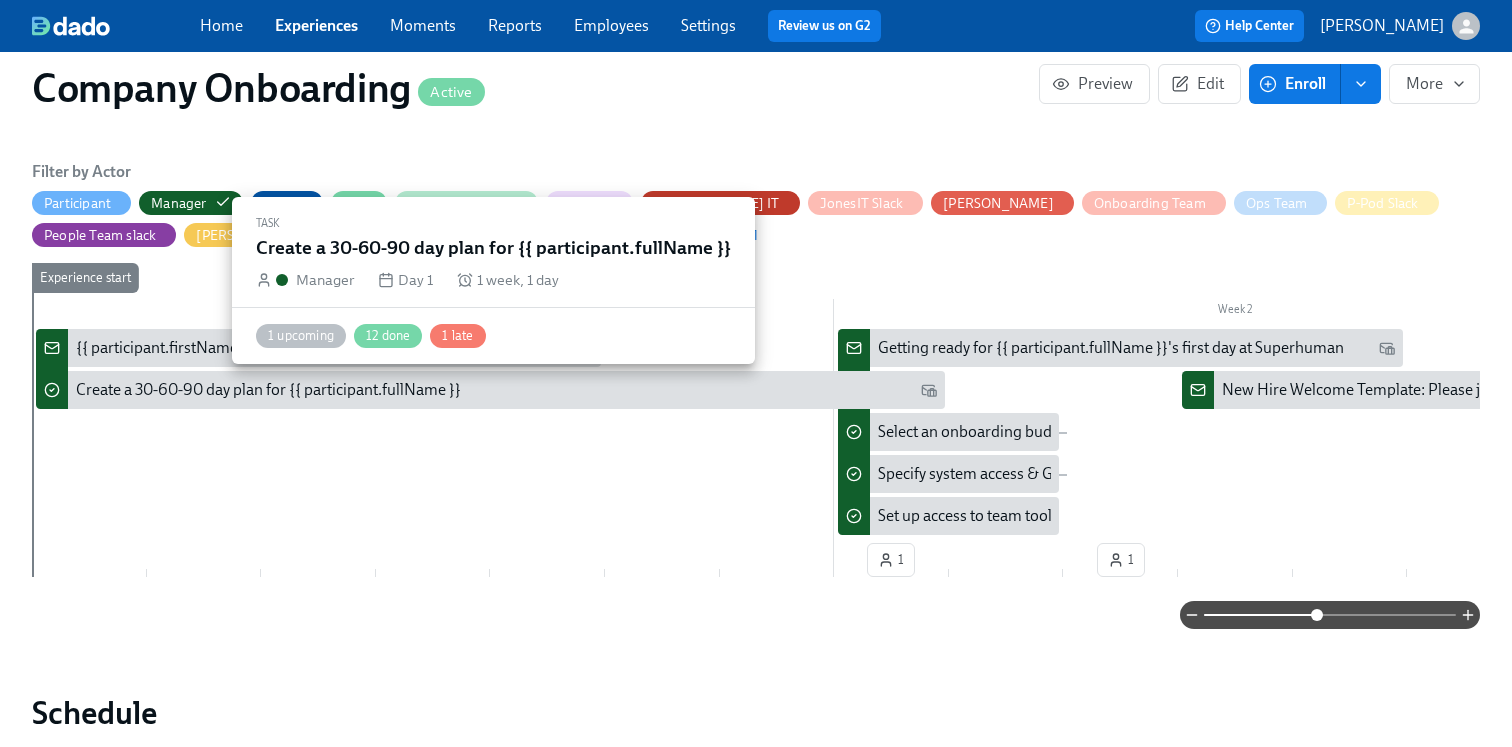 click on "Create a 30-60-90 day plan for {{ participant.fullName }}" at bounding box center (268, 390) 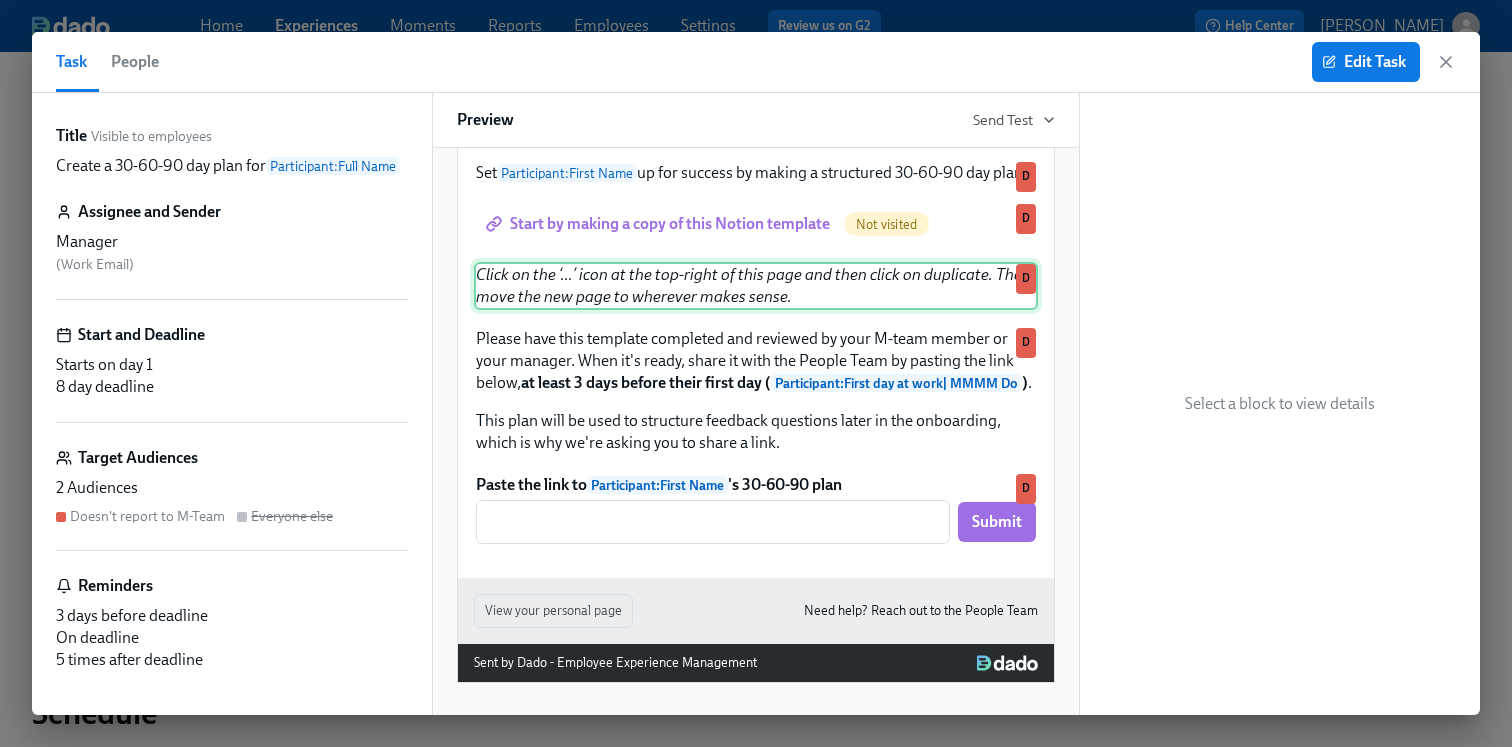 scroll, scrollTop: 228, scrollLeft: 0, axis: vertical 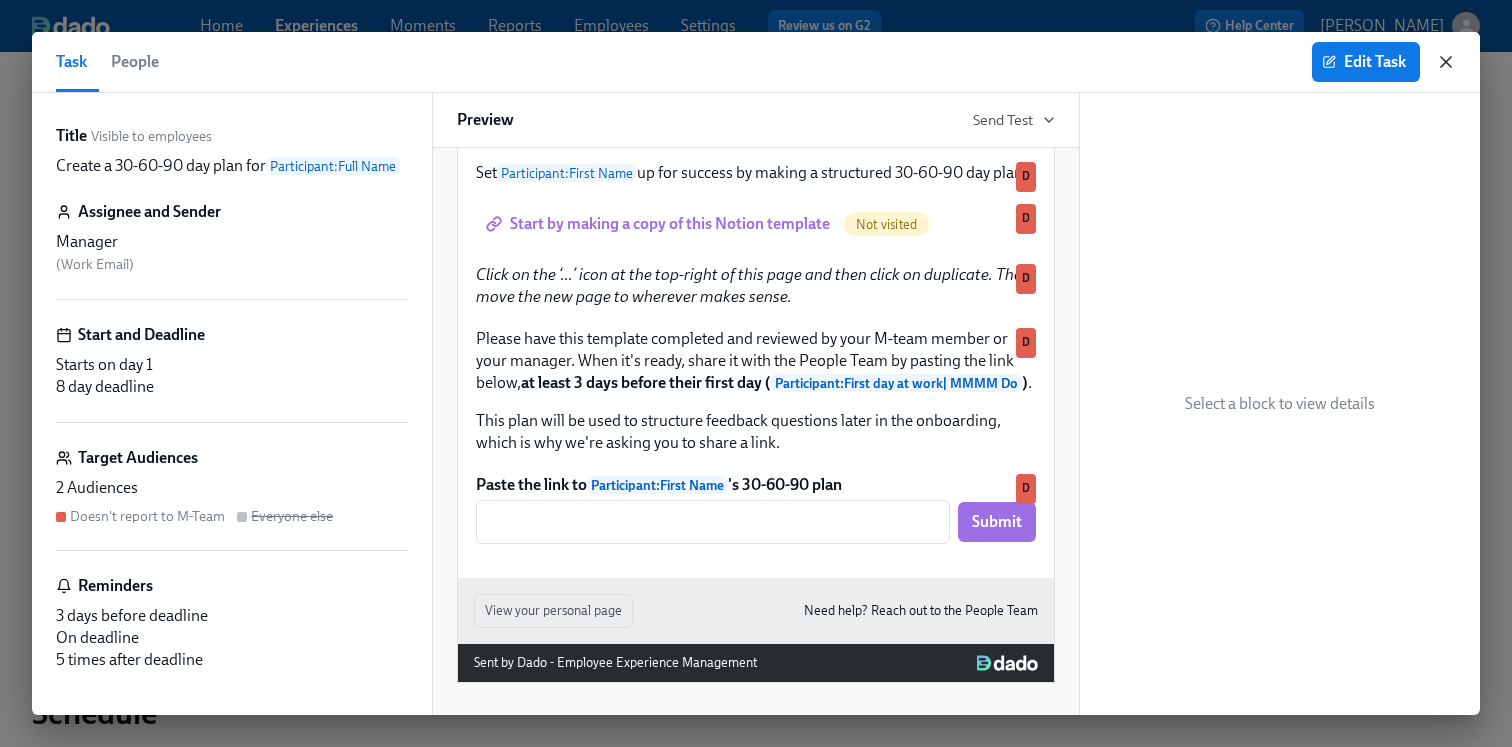 click 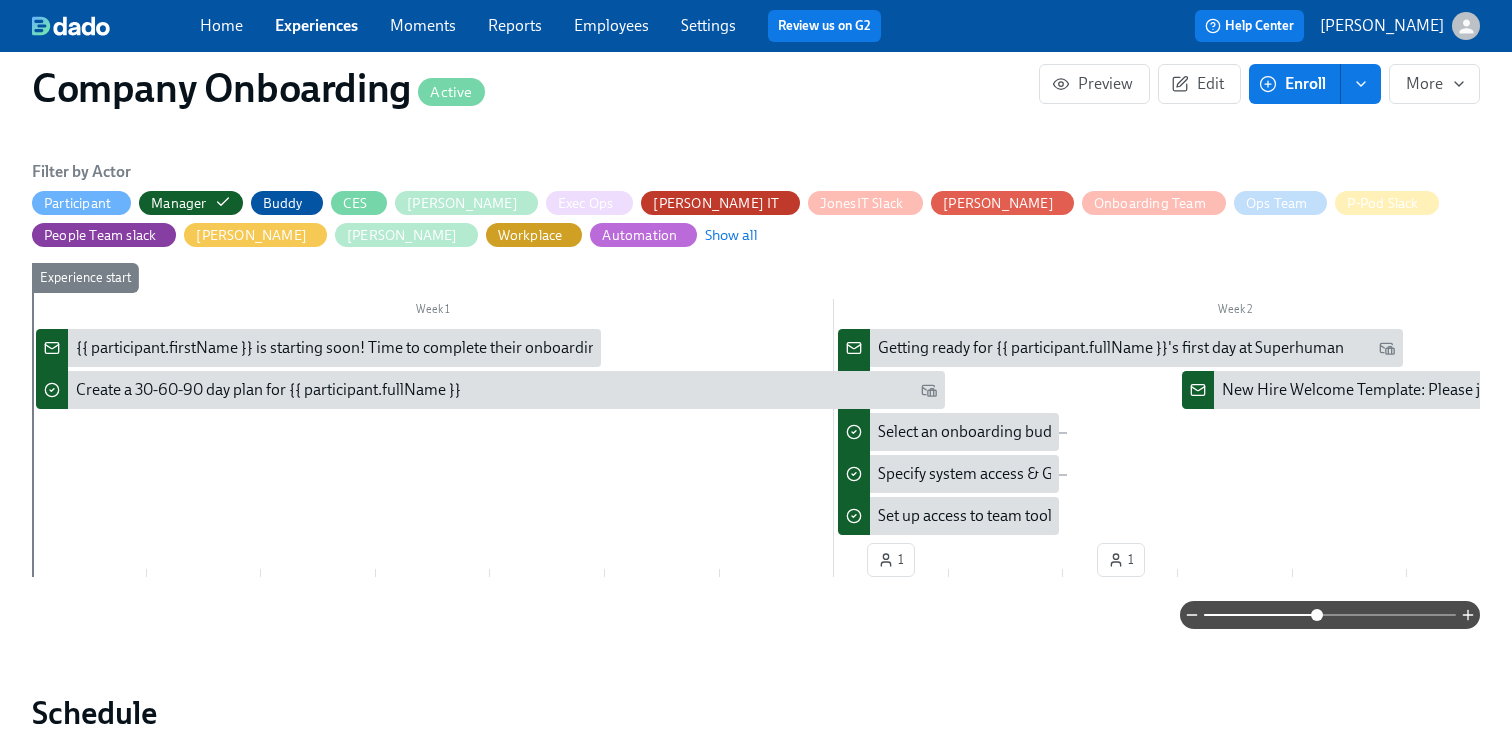 click on "{{ participant.firstName }} is starting soon! Time to complete their onboarding plan" at bounding box center (357, 348) 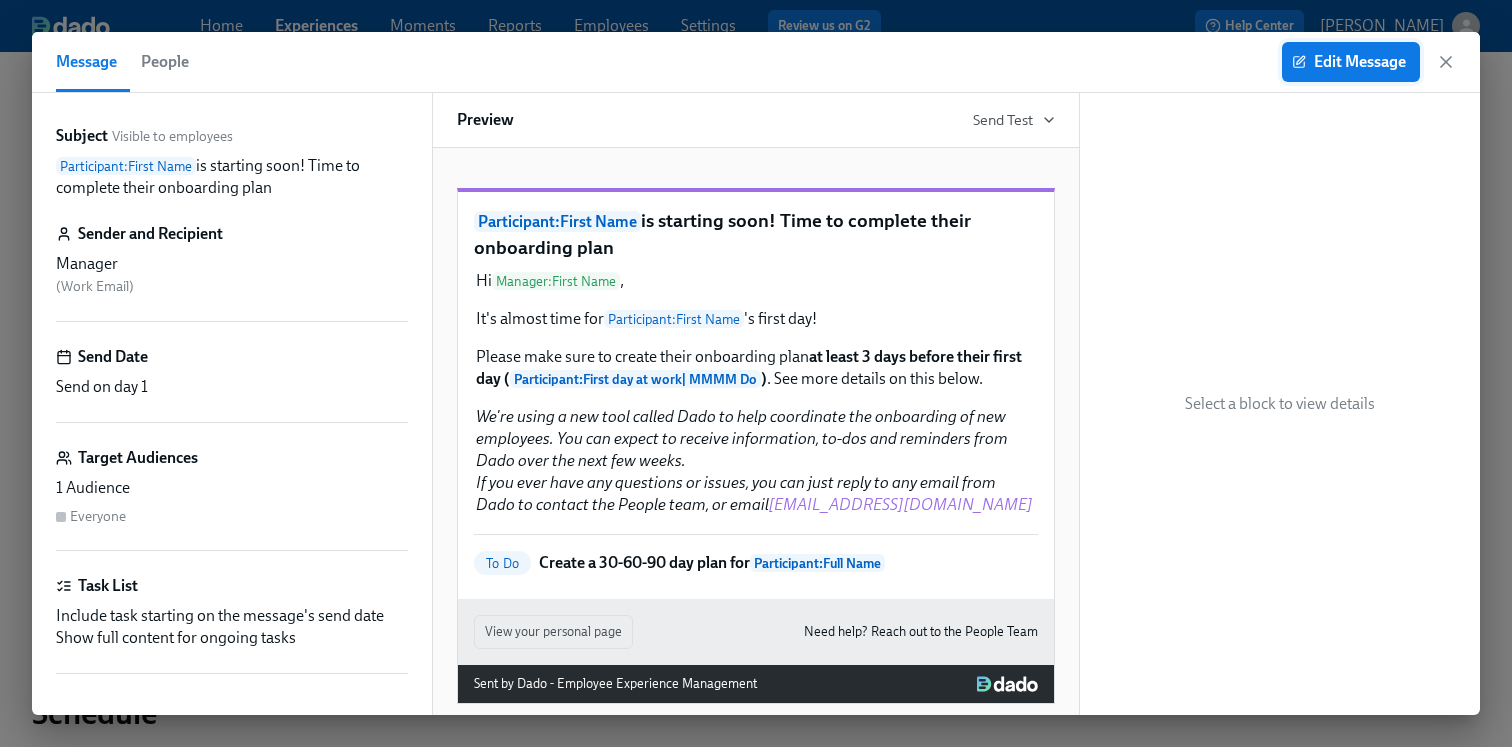 click 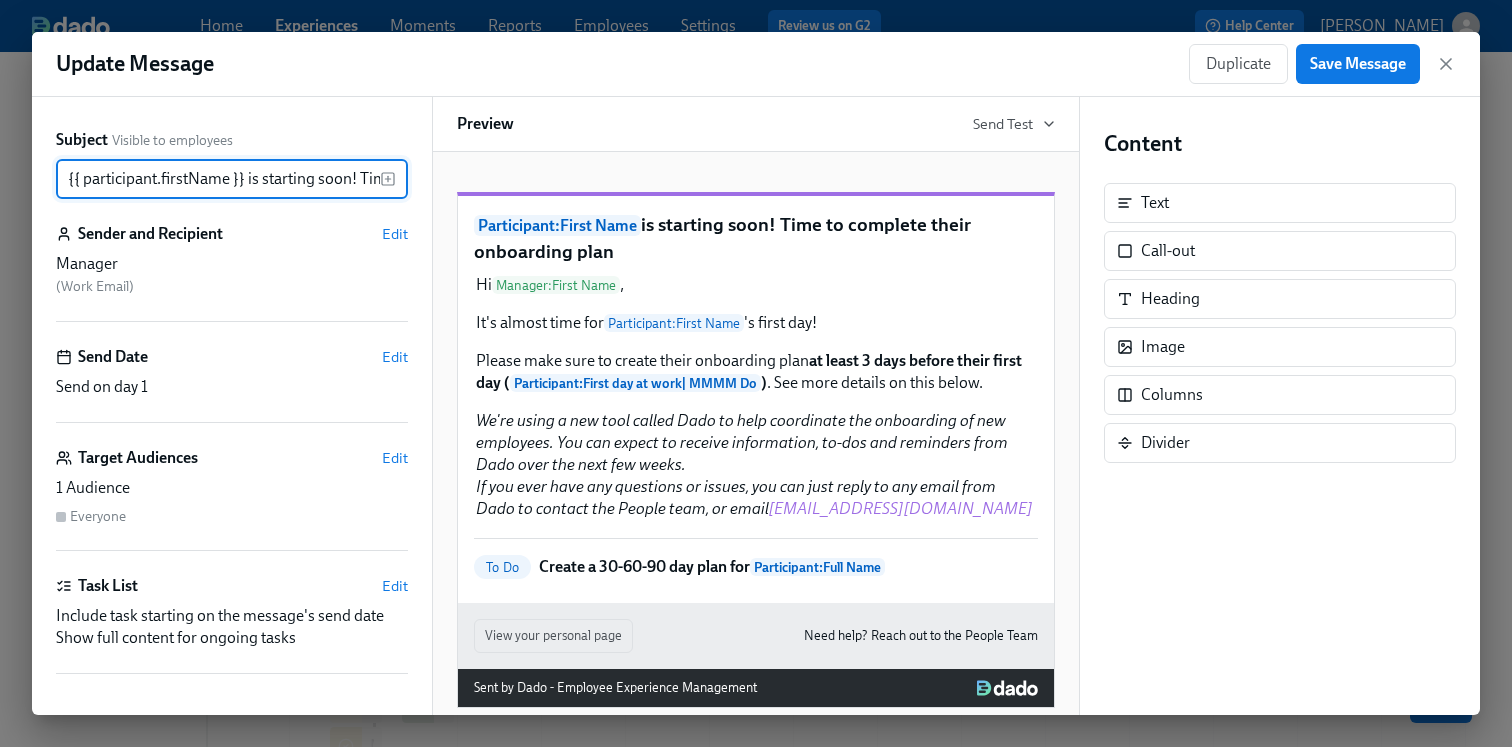 scroll, scrollTop: 0, scrollLeft: 0, axis: both 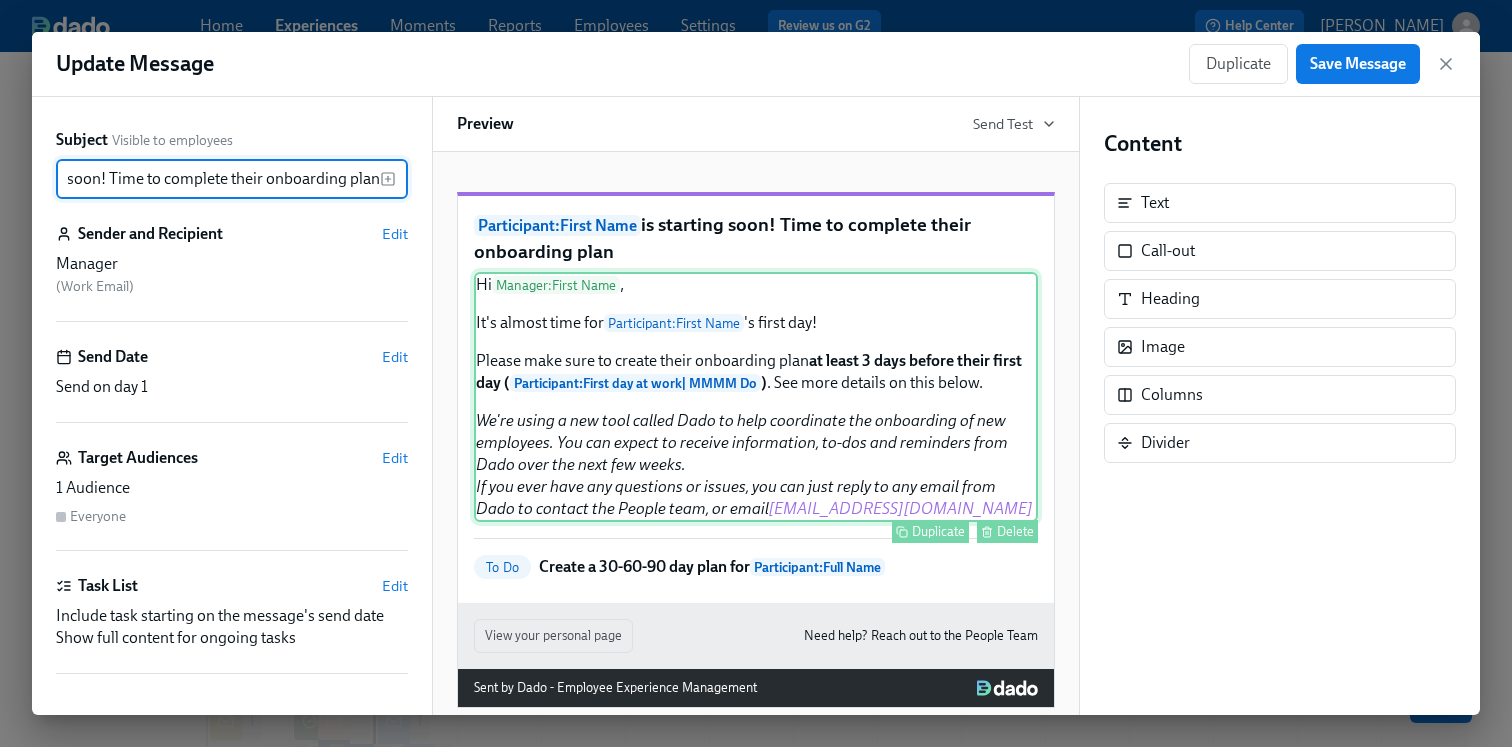 click on "Hi  Manager :  First Name ,
It's almost time for  Participant :  First Name 's first day!
Please make sure to create their onboarding plan  at least 3 days before their first day ( Participant :  First day at work  | MMMM Do ) . See more details on this below.
We're using a new tool called Dado to help coordinate the onboarding of new employees. You can expect to receive information, to-dos and reminders from Dado over the next few weeks.
If you ever have any questions or issues, you can just reply to any email from Dado to contact the People team, or email  people@superhuman.com   Duplicate   Delete" at bounding box center (756, 397) 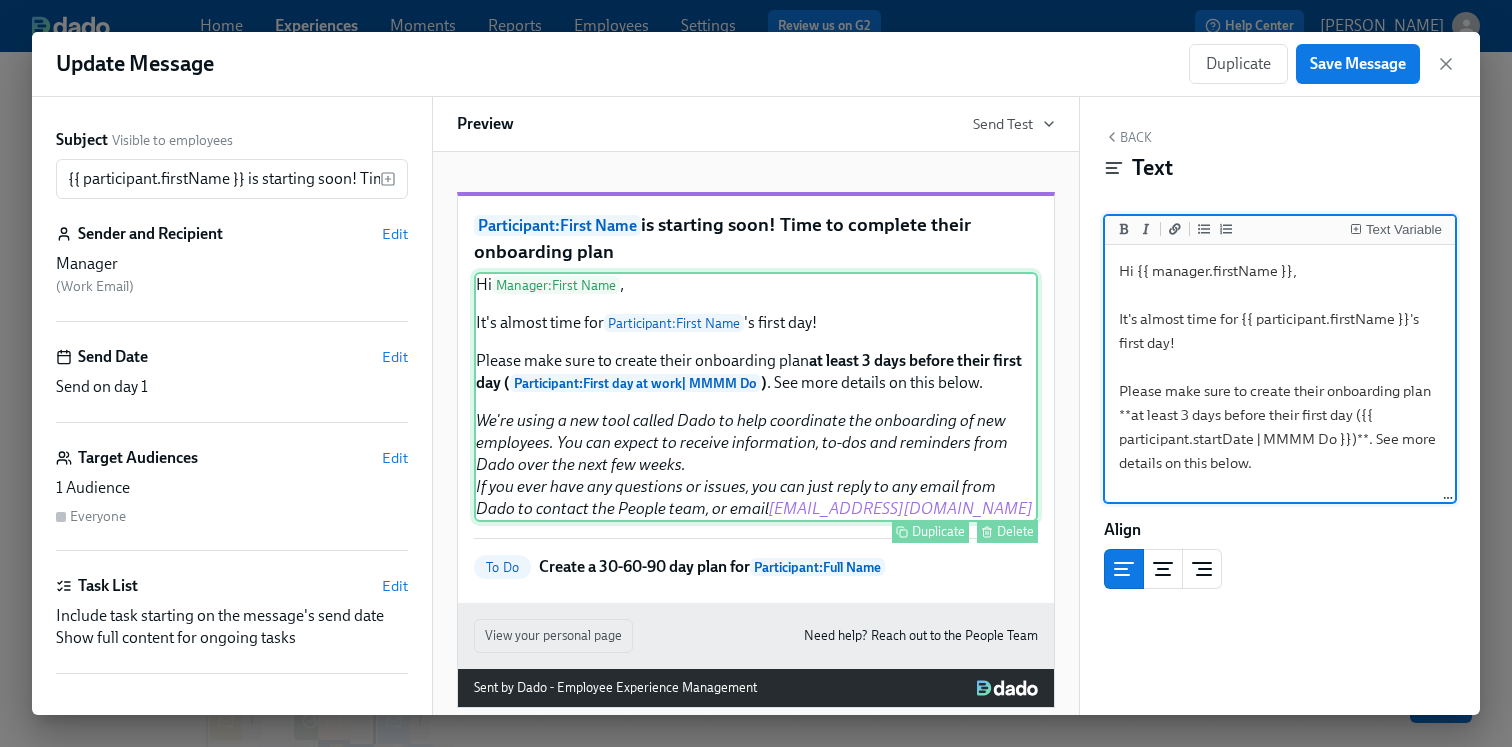 click on "Hi  Manager :  First Name ,
It's almost time for  Participant :  First Name 's first day!
Please make sure to create their onboarding plan  at least 3 days before their first day ( Participant :  First day at work  | MMMM Do ) . See more details on this below.
We're using a new tool called Dado to help coordinate the onboarding of new employees. You can expect to receive information, to-dos and reminders from Dado over the next few weeks.
If you ever have any questions or issues, you can just reply to any email from Dado to contact the People team, or email  people@superhuman.com   Duplicate   Delete" at bounding box center (756, 397) 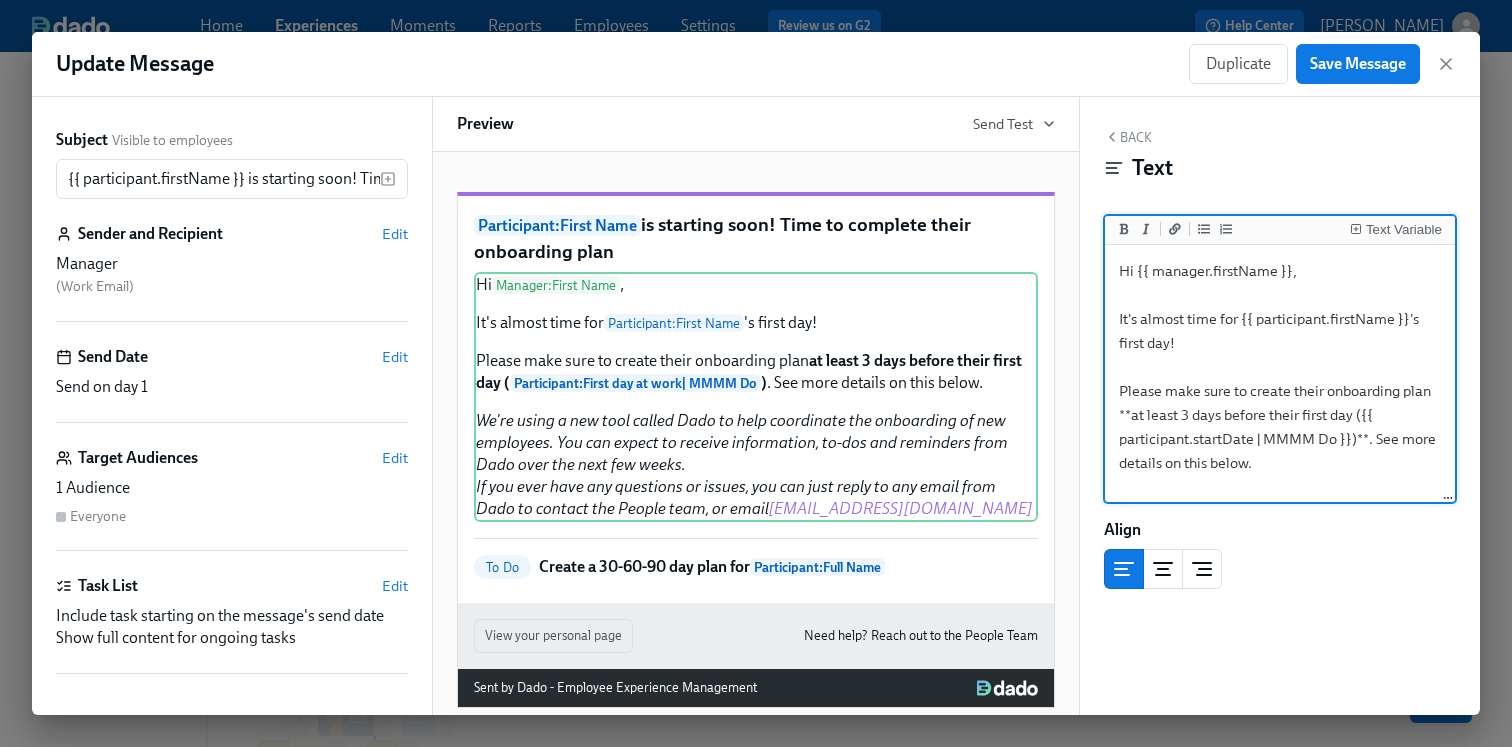 scroll, scrollTop: 58, scrollLeft: 0, axis: vertical 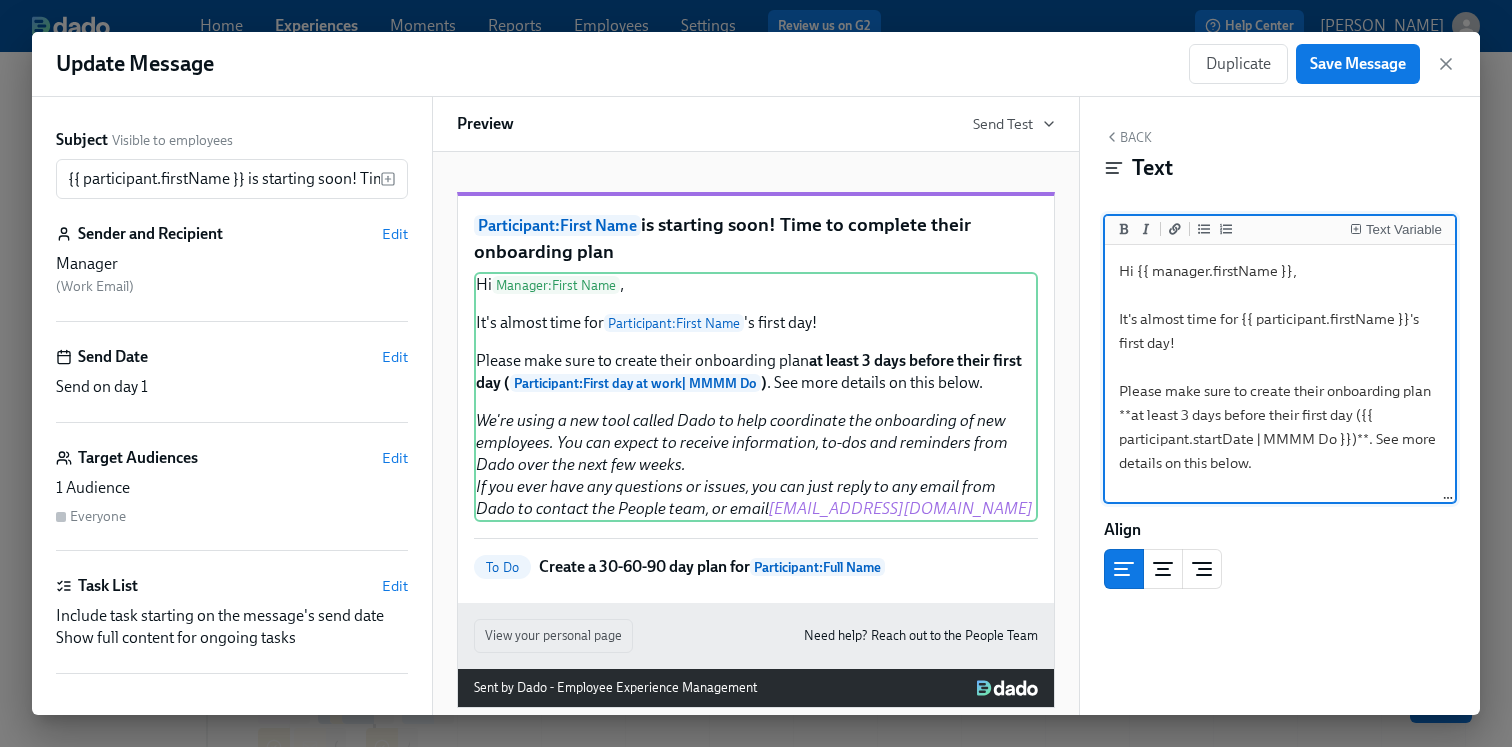 drag, startPoint x: 1326, startPoint y: 392, endPoint x: 1439, endPoint y: 393, distance: 113.004425 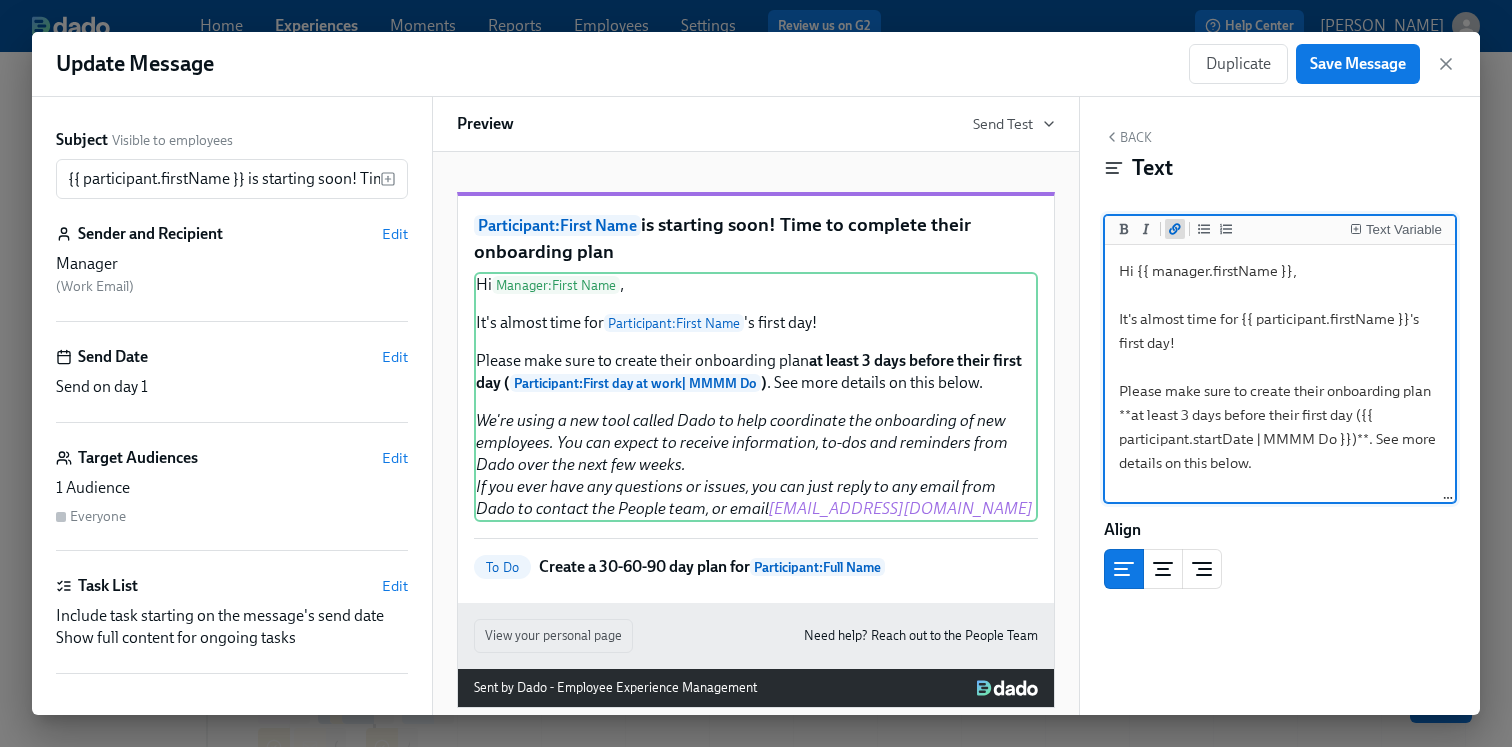 click 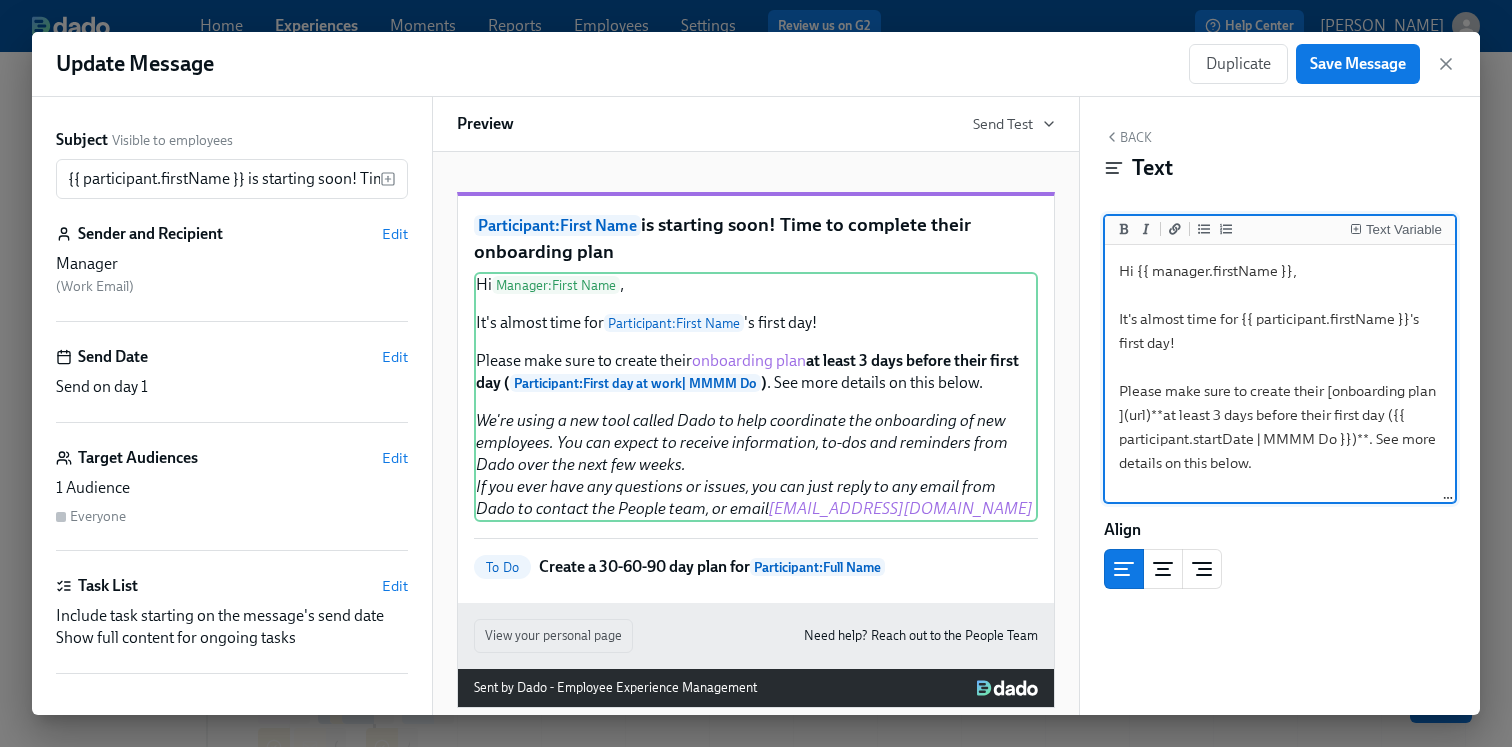 drag, startPoint x: 1146, startPoint y: 417, endPoint x: 1131, endPoint y: 417, distance: 15 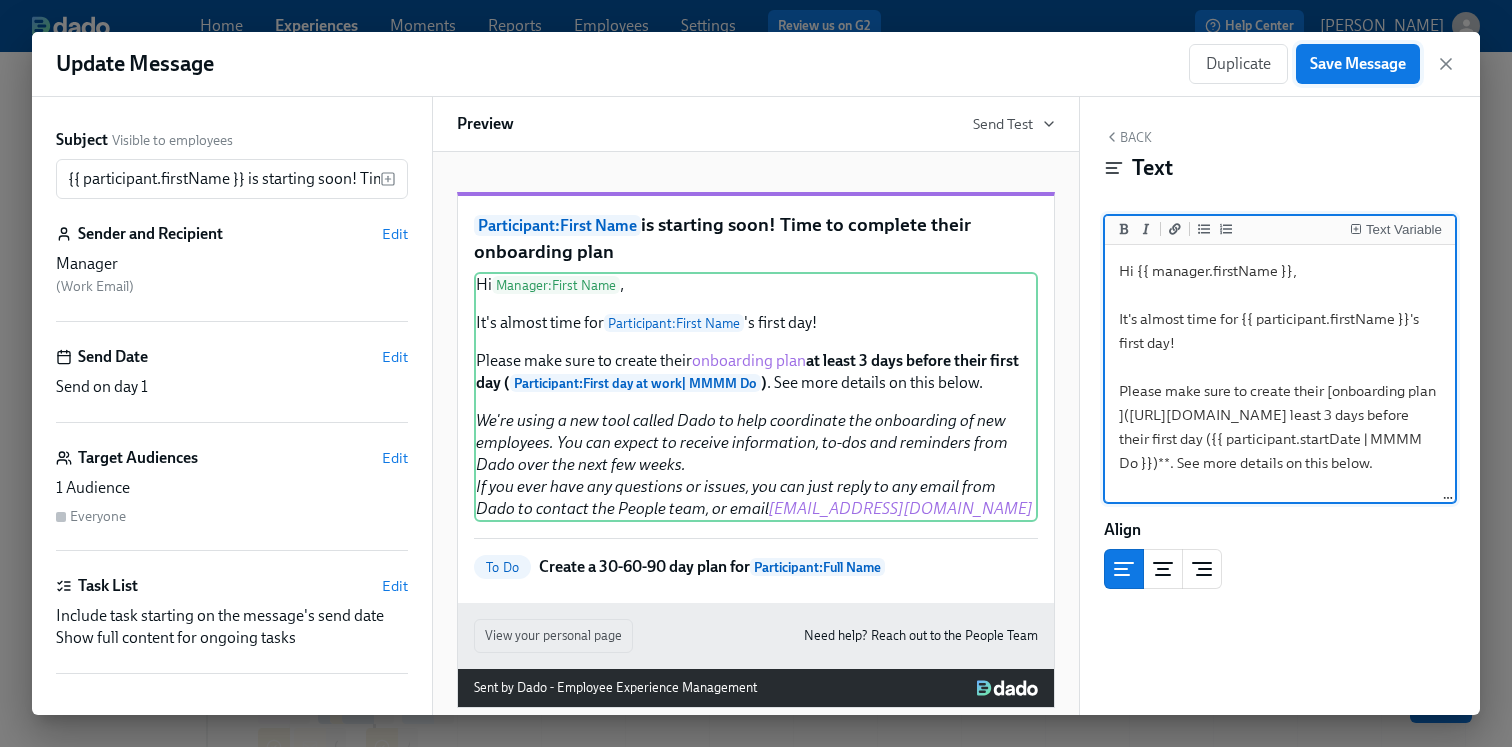 type on "Hi {{ manager.firstName }},
It's almost time for {{ participant.firstName }}'s first day!
Please make sure to create their [onboarding plan ](https://www.notion.so/superhuman/MAKE-A-COPY-Employee-Name-s-30-60-90-Day-Plan-1581ebd965cf80979c0be60d58aae821?source=copy_link)**at least 3 days before their first day ({{ participant.startDate | MMMM Do }})**. See more details on this below.
*We're using a new tool called Dado to help coordinate the onboarding of new employees. You can expect to receive information, to-dos and reminders from Dado over the next few weeks.
If you ever have any questions or issues, you can just reply to any email from Dado to contact the People team, or email <people@superhuman.com>*" 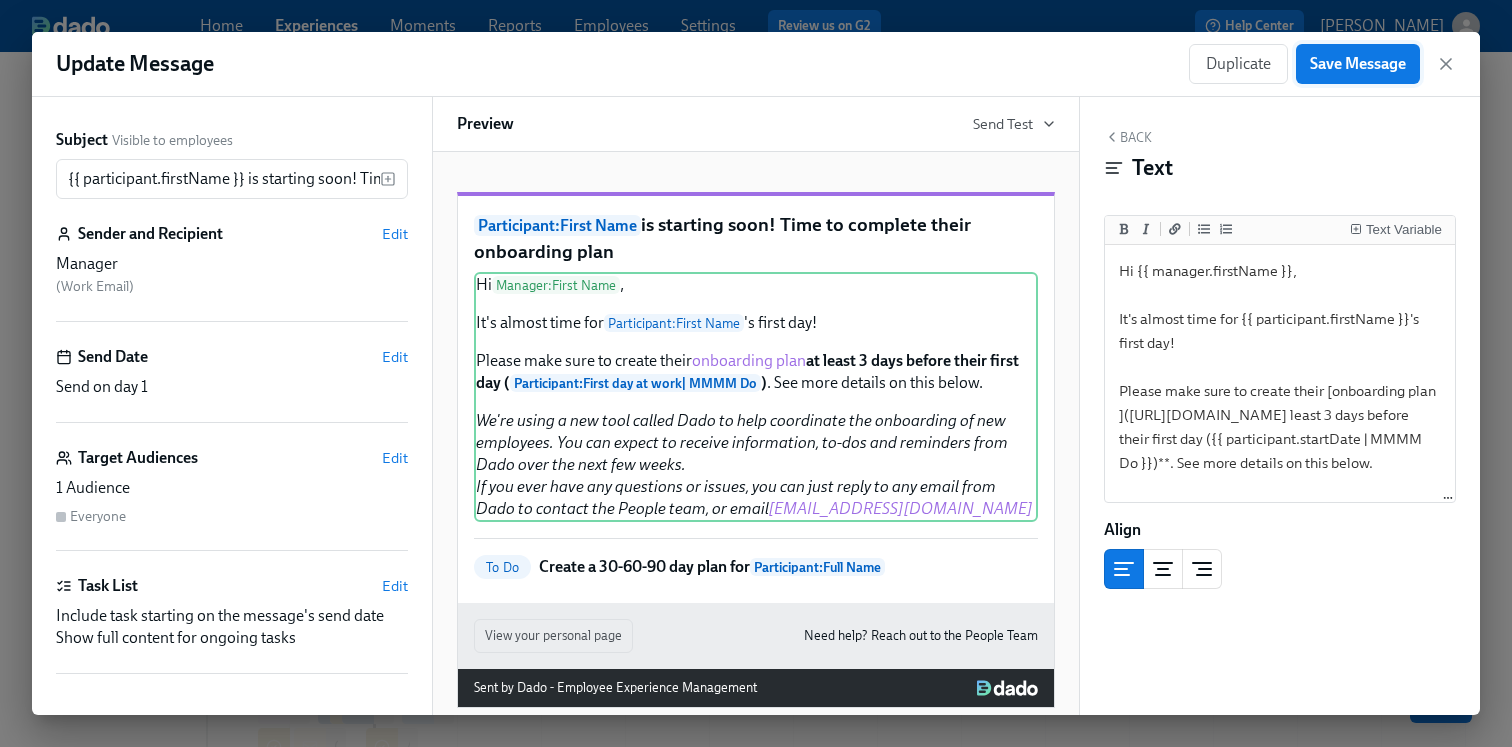 click on "Save Message" at bounding box center (1358, 64) 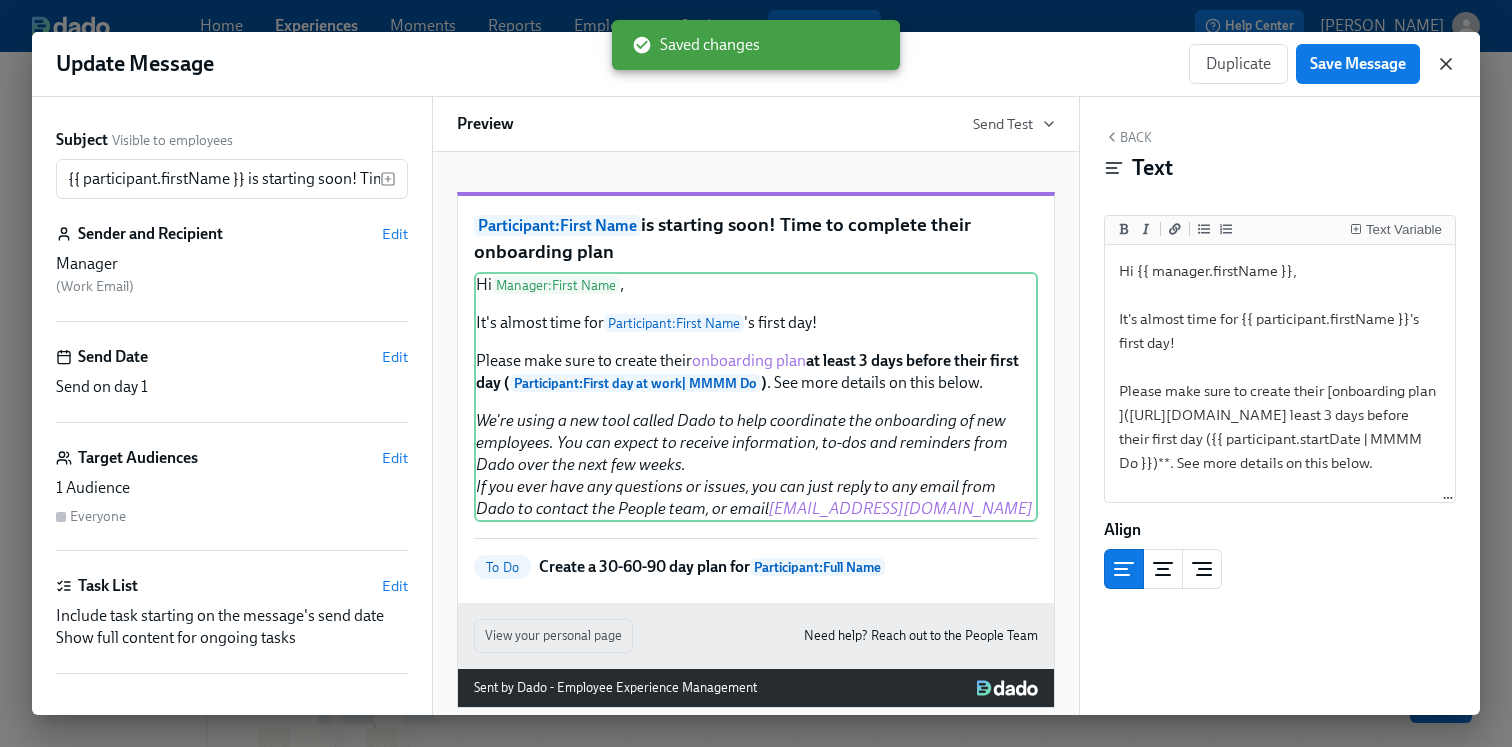 click 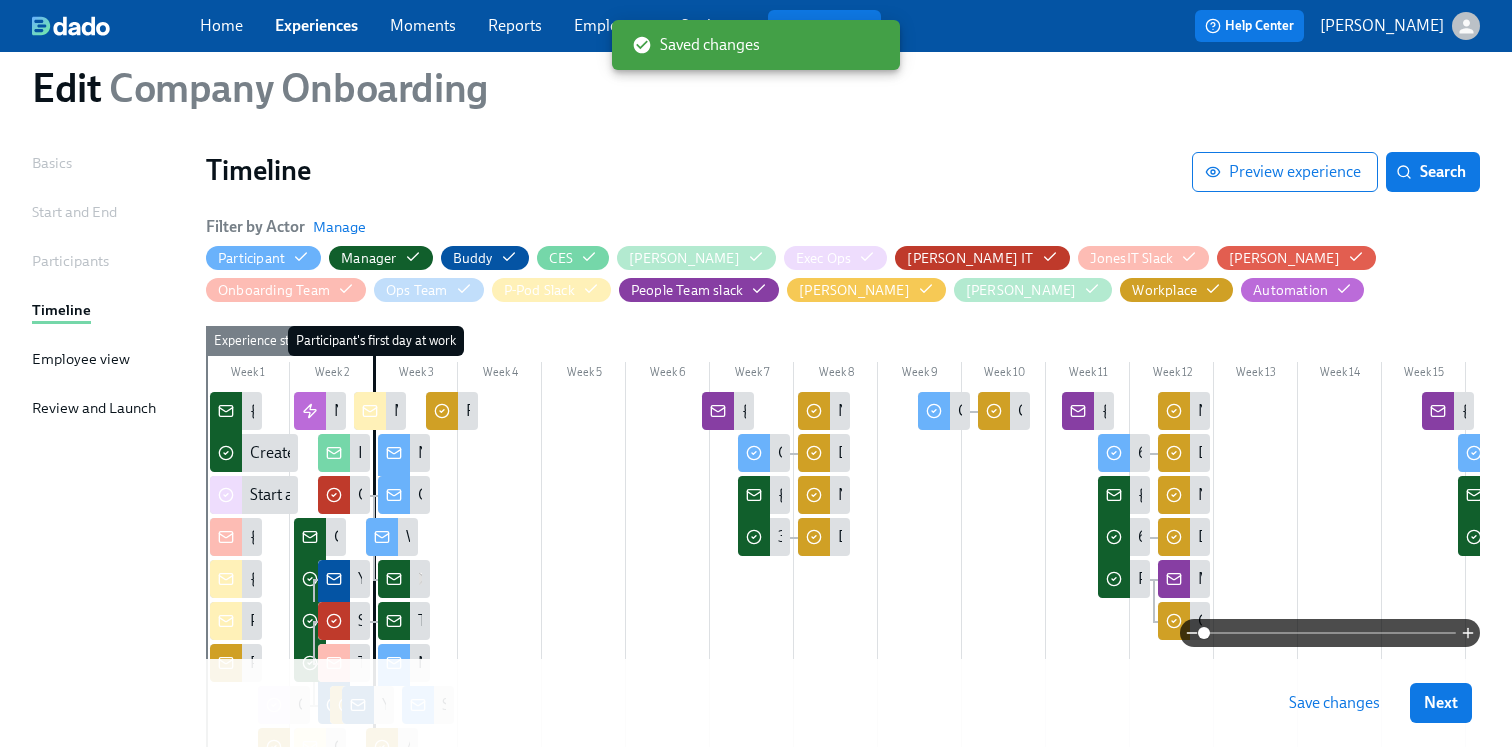 click on "Save changes" at bounding box center [1334, 703] 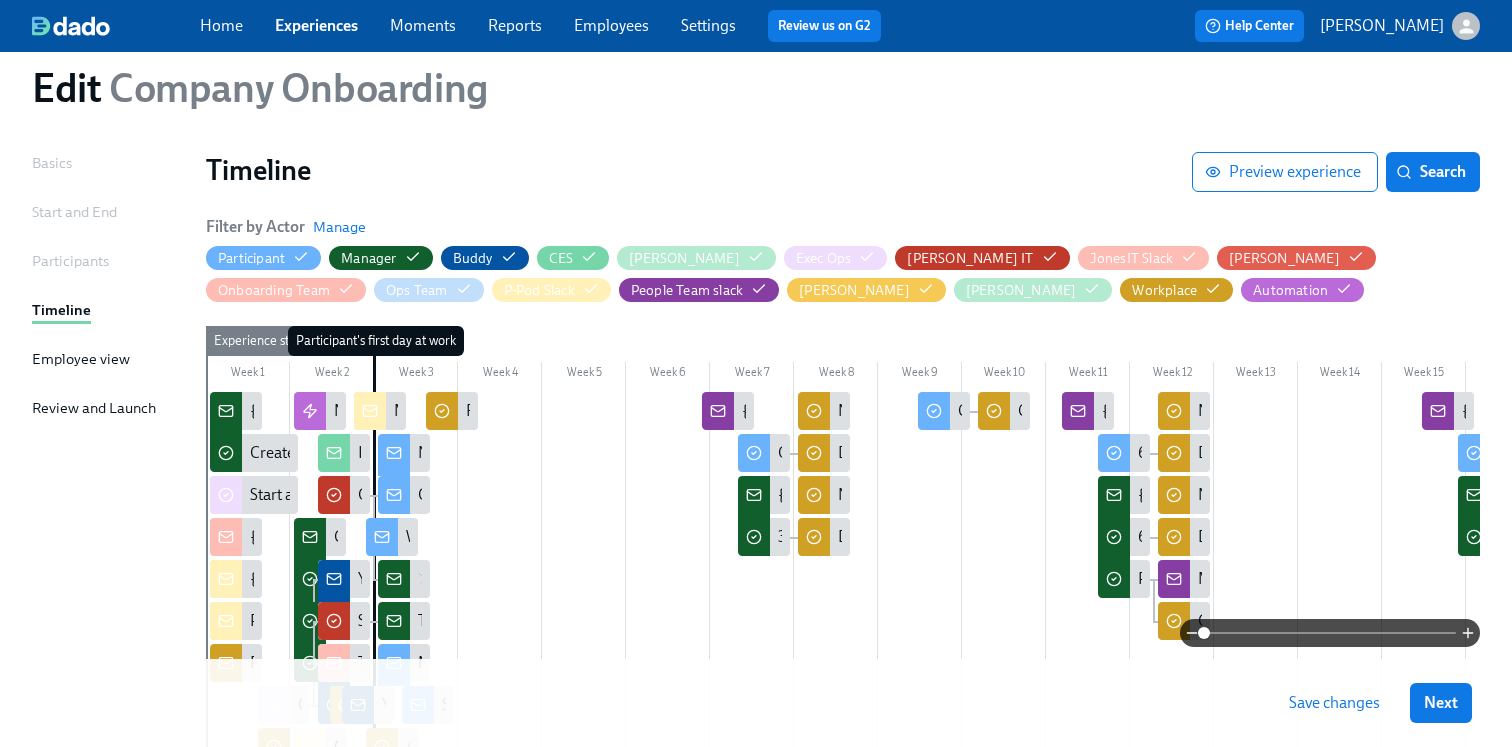 click on "Experiences" at bounding box center [316, 25] 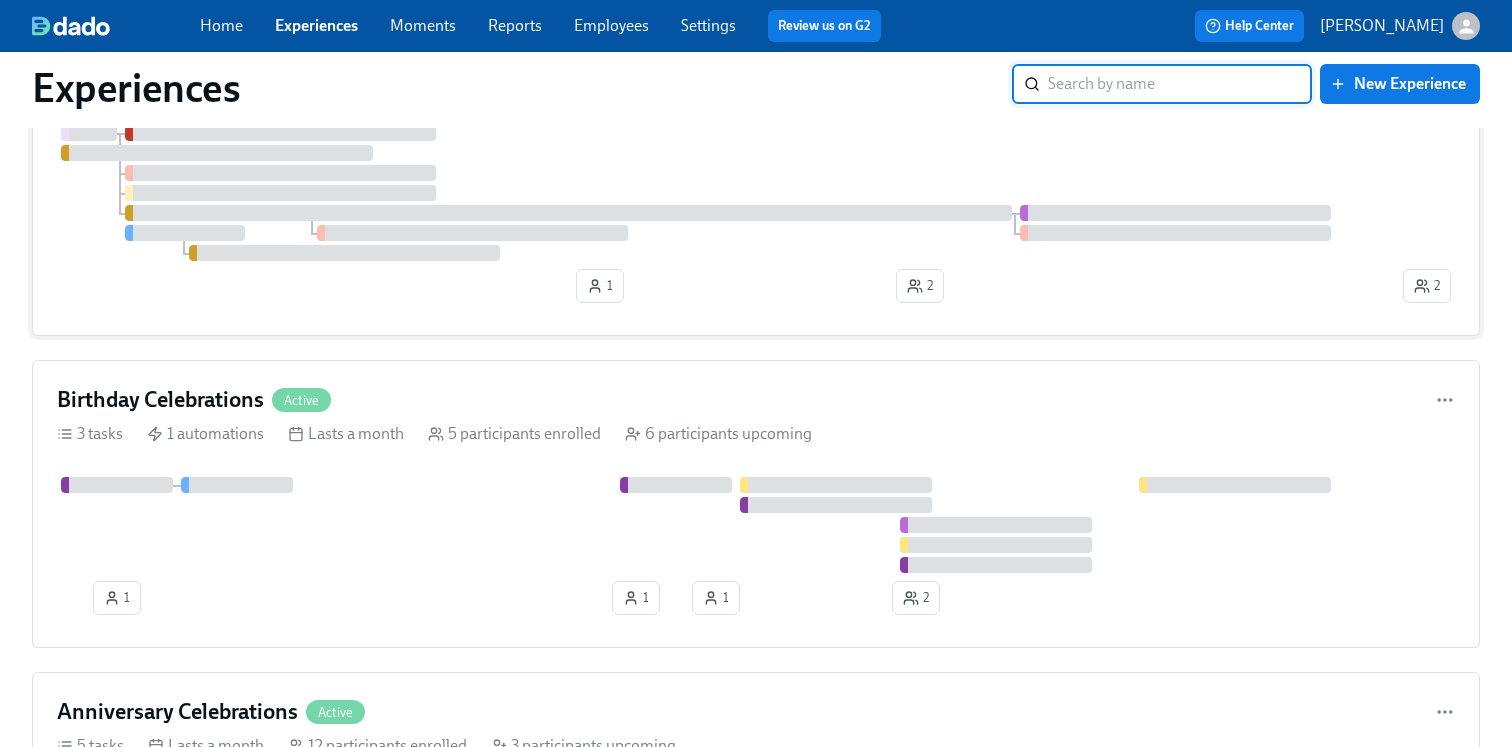 scroll, scrollTop: 3073, scrollLeft: 0, axis: vertical 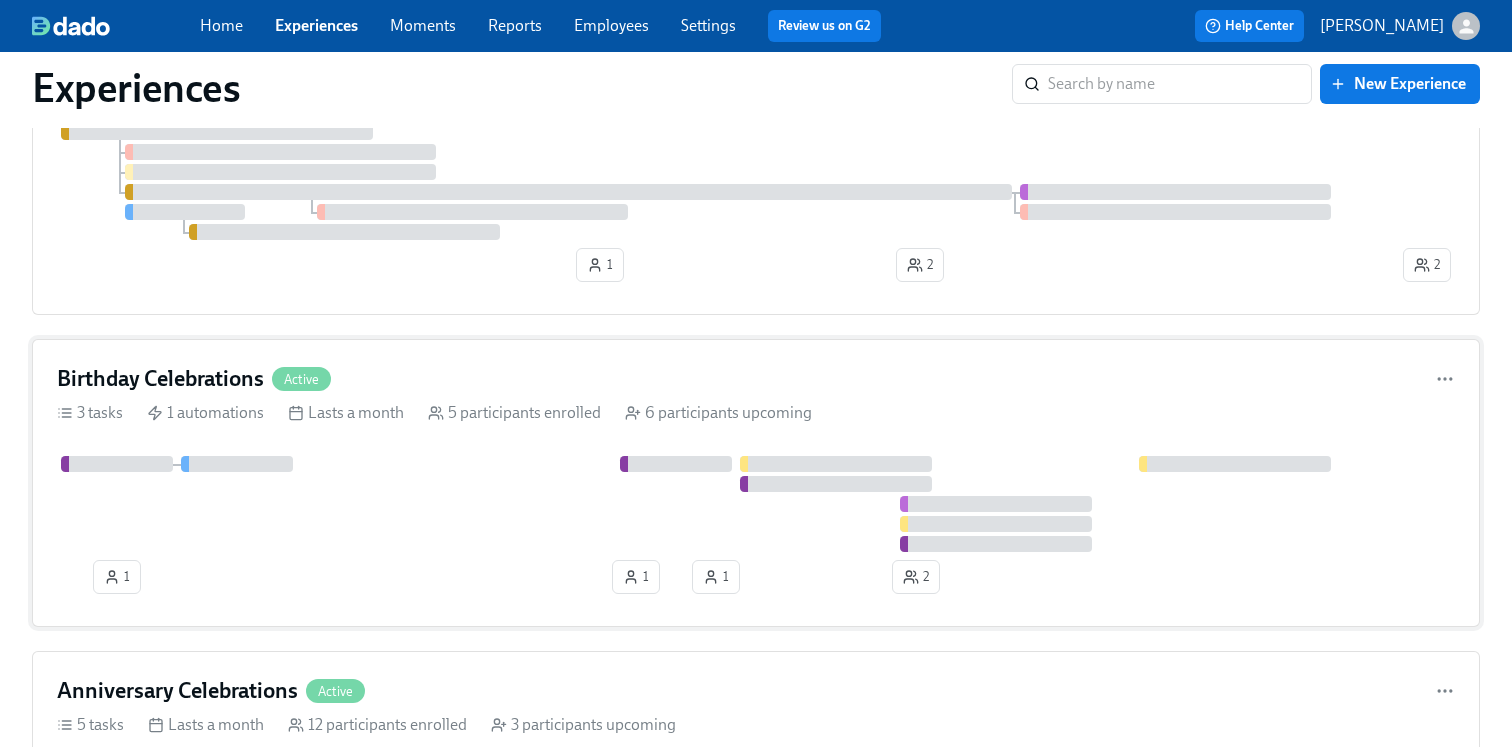 click at bounding box center (756, 504) 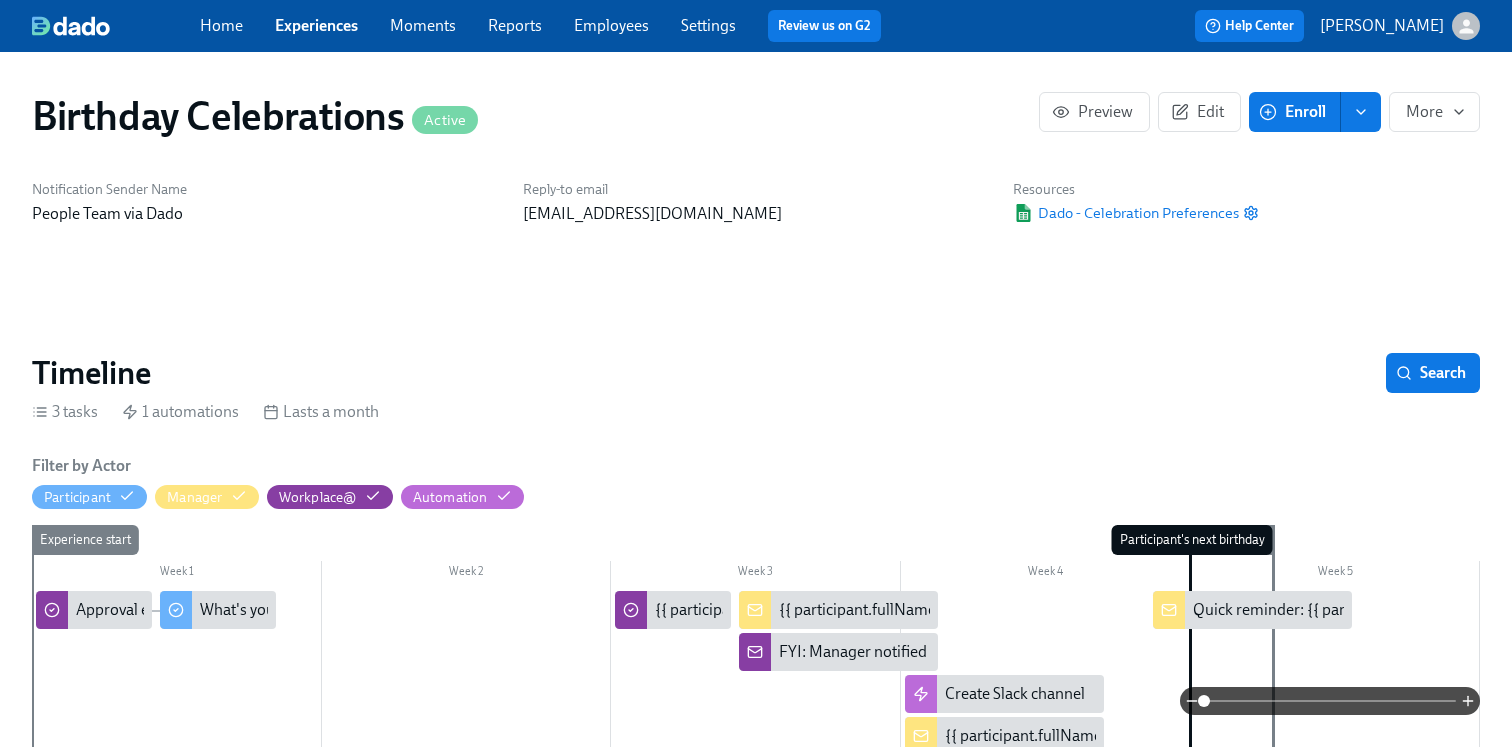scroll, scrollTop: 0, scrollLeft: 1253, axis: horizontal 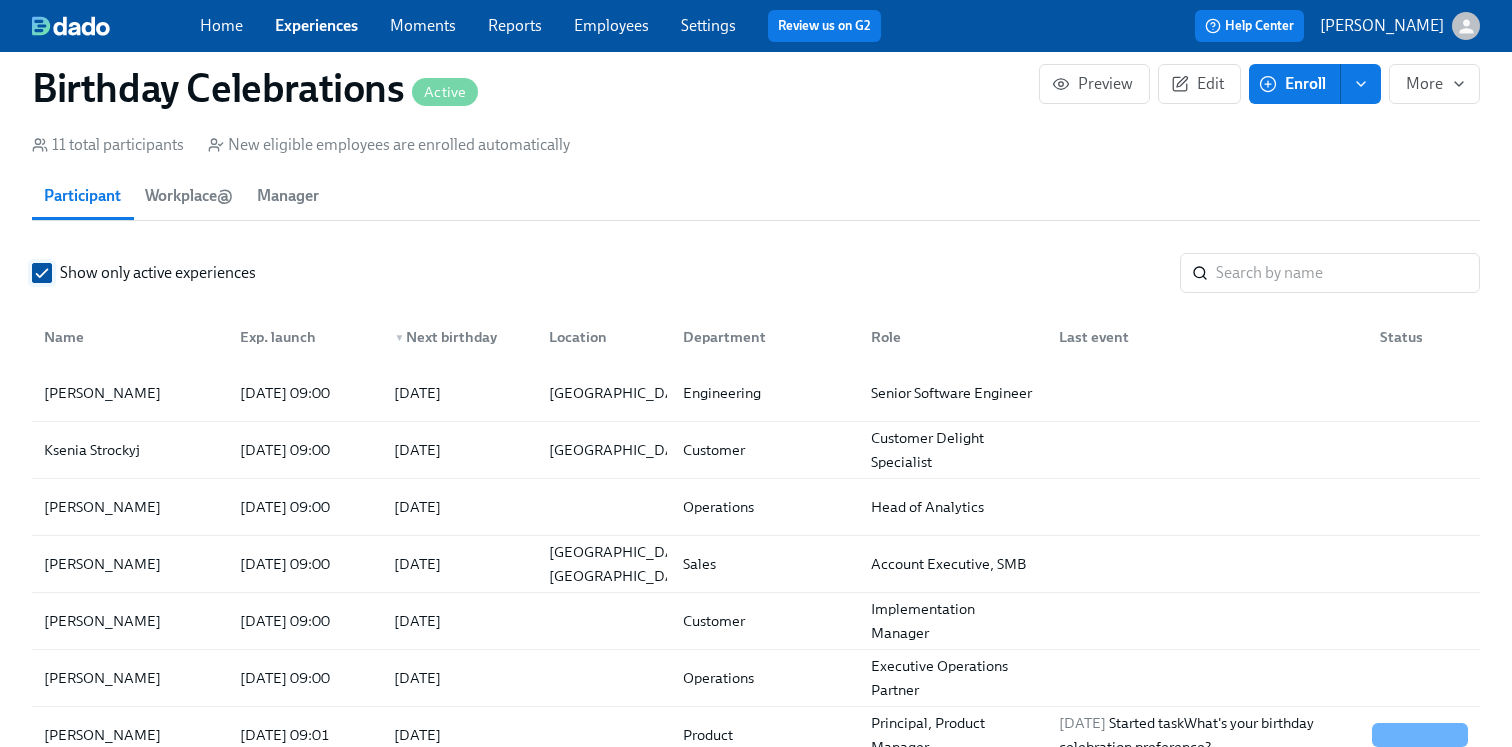 click on "Show only active experiences" at bounding box center (42, 273) 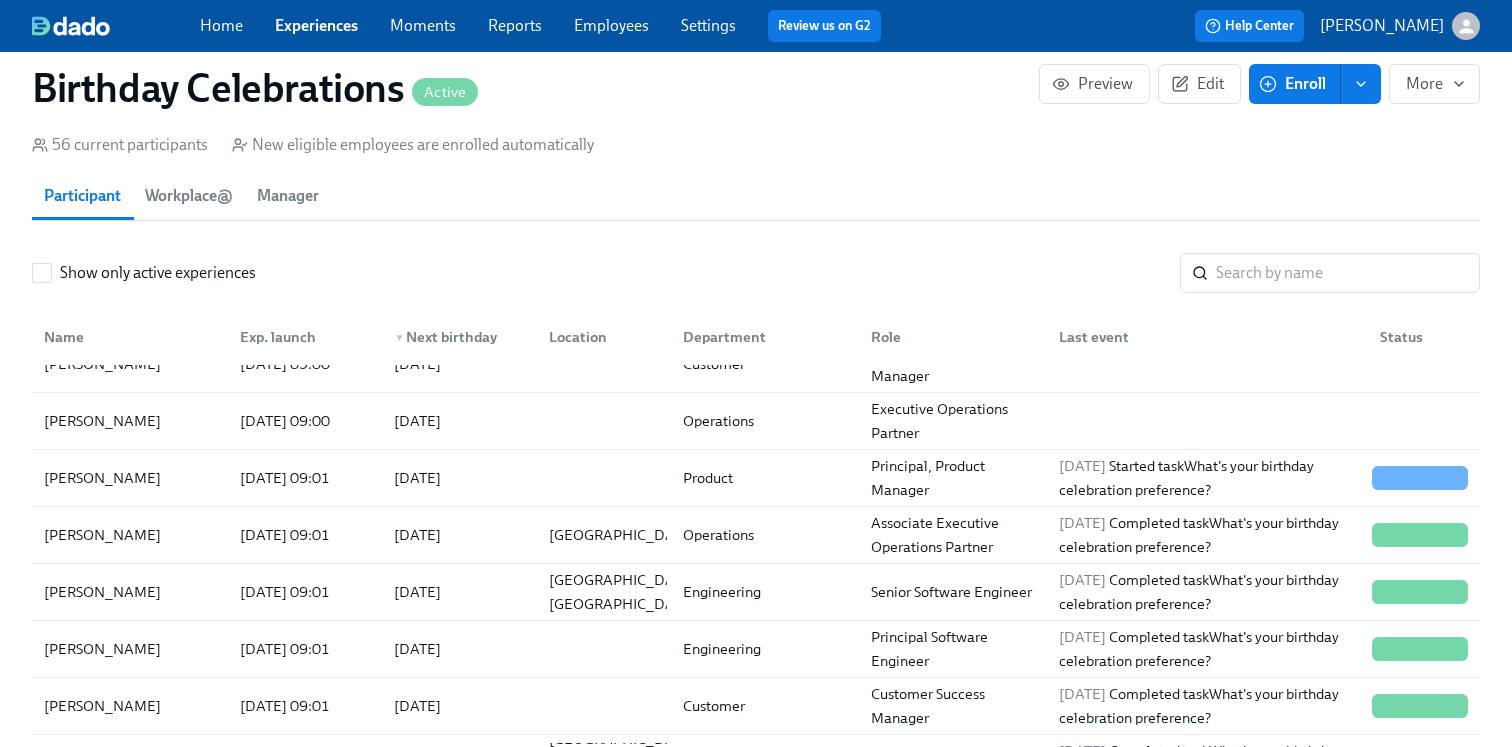 scroll, scrollTop: 262, scrollLeft: 0, axis: vertical 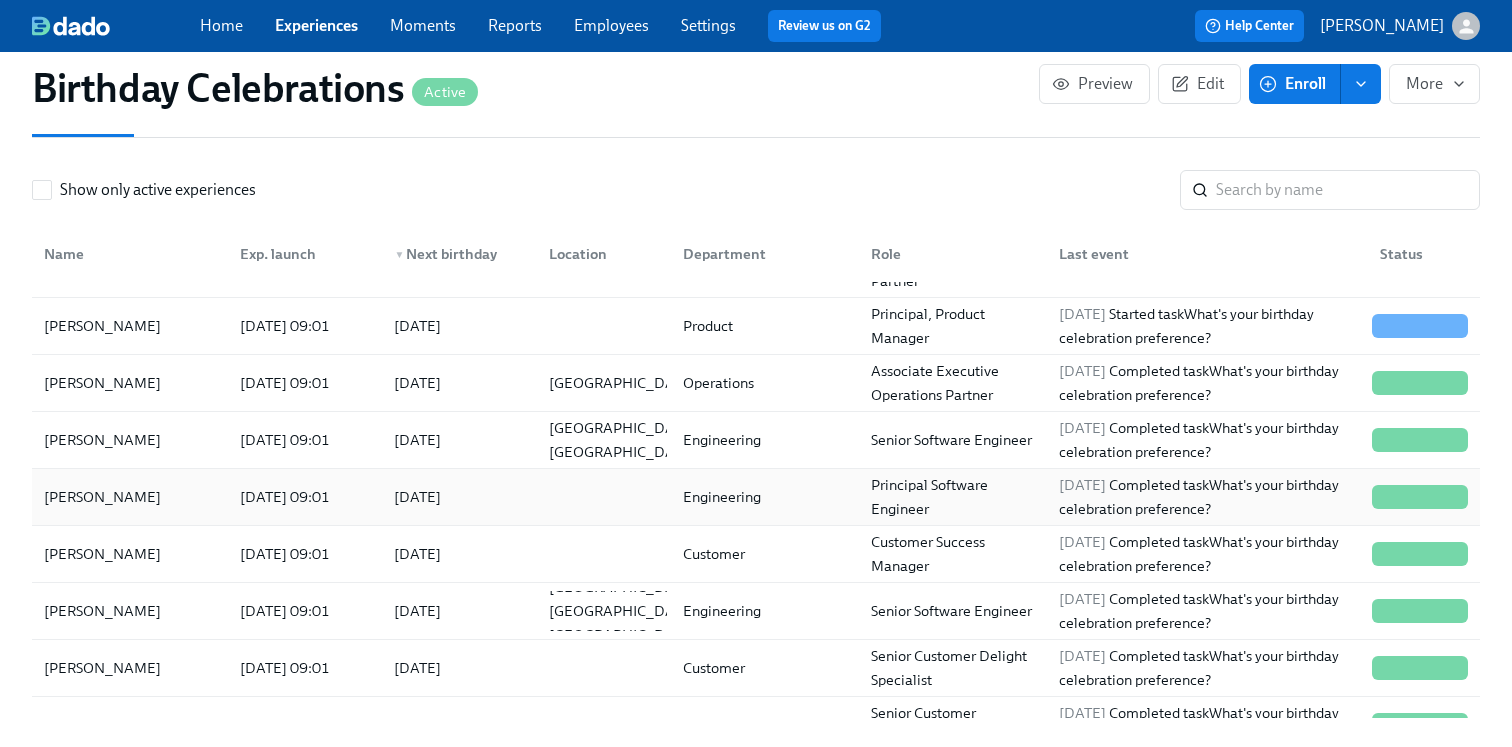 click at bounding box center (600, 497) 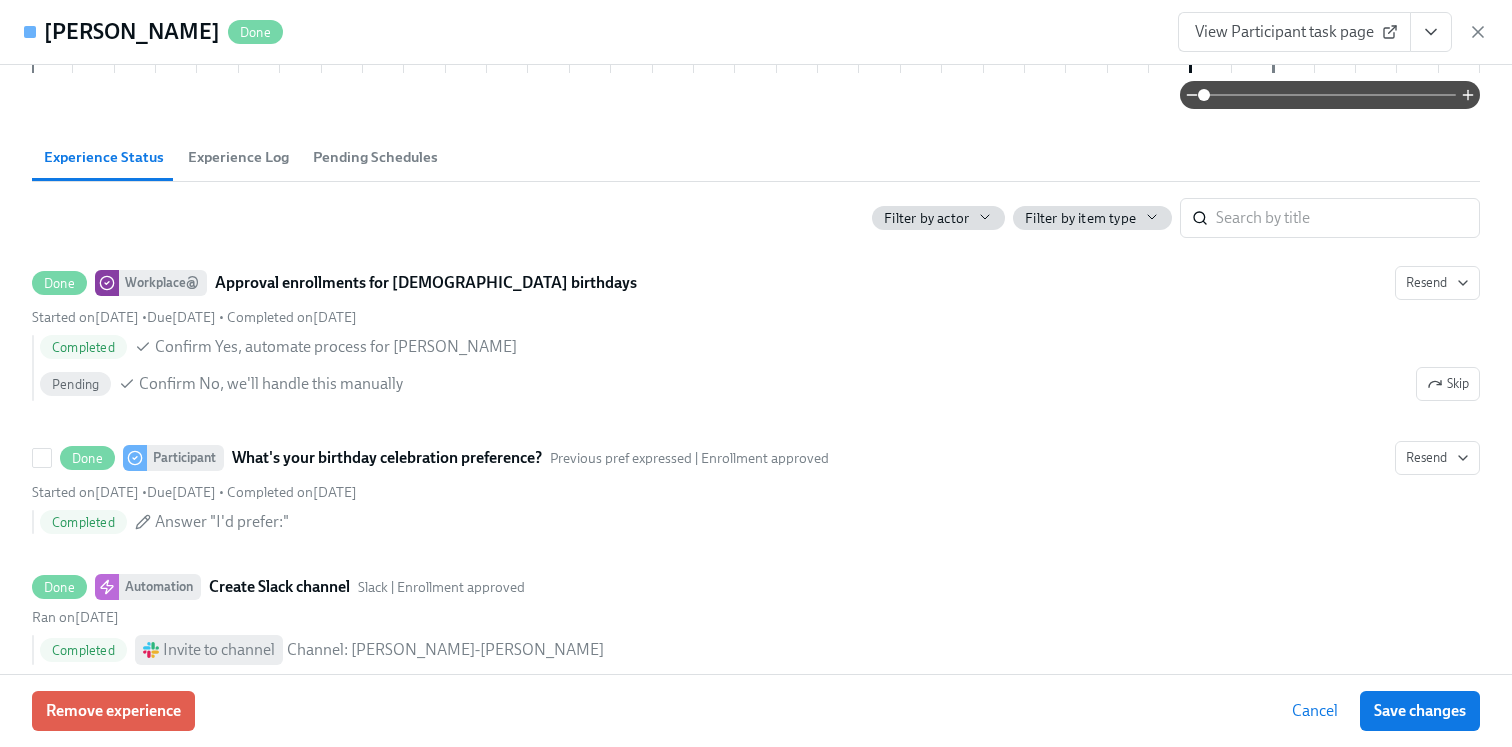 scroll, scrollTop: 399, scrollLeft: 0, axis: vertical 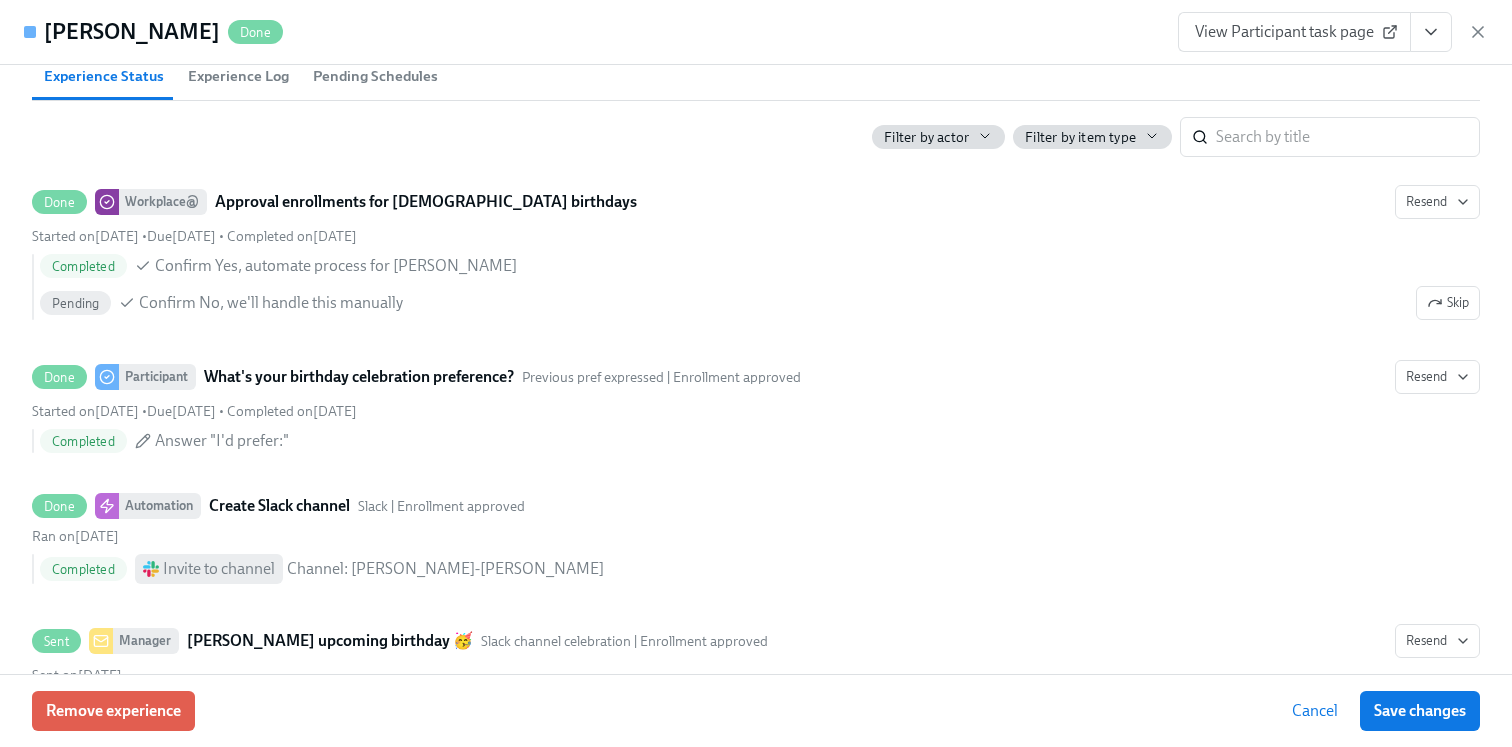 click on "View Participant task page" at bounding box center [1294, 32] 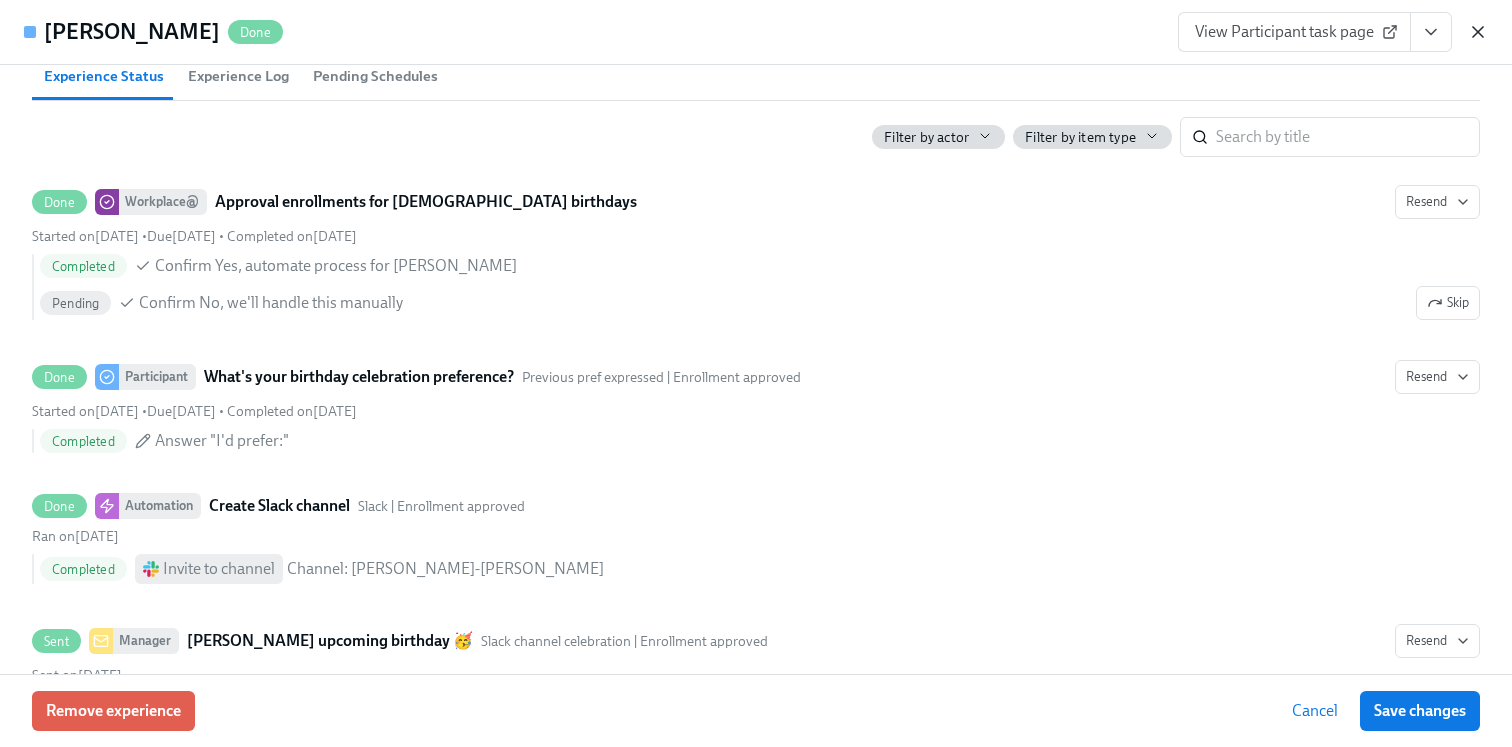 click 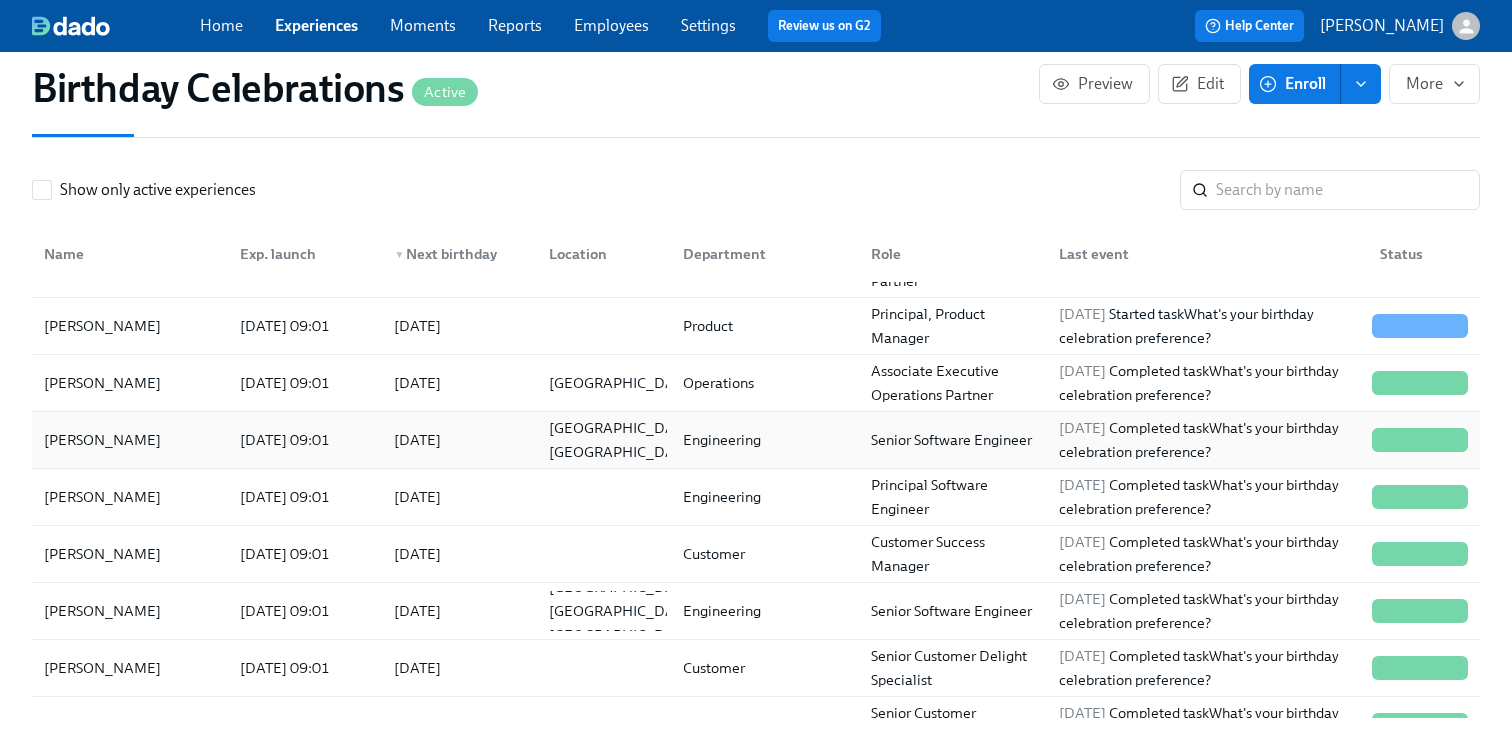 click on "2025/06/30 09:01" at bounding box center [285, 440] 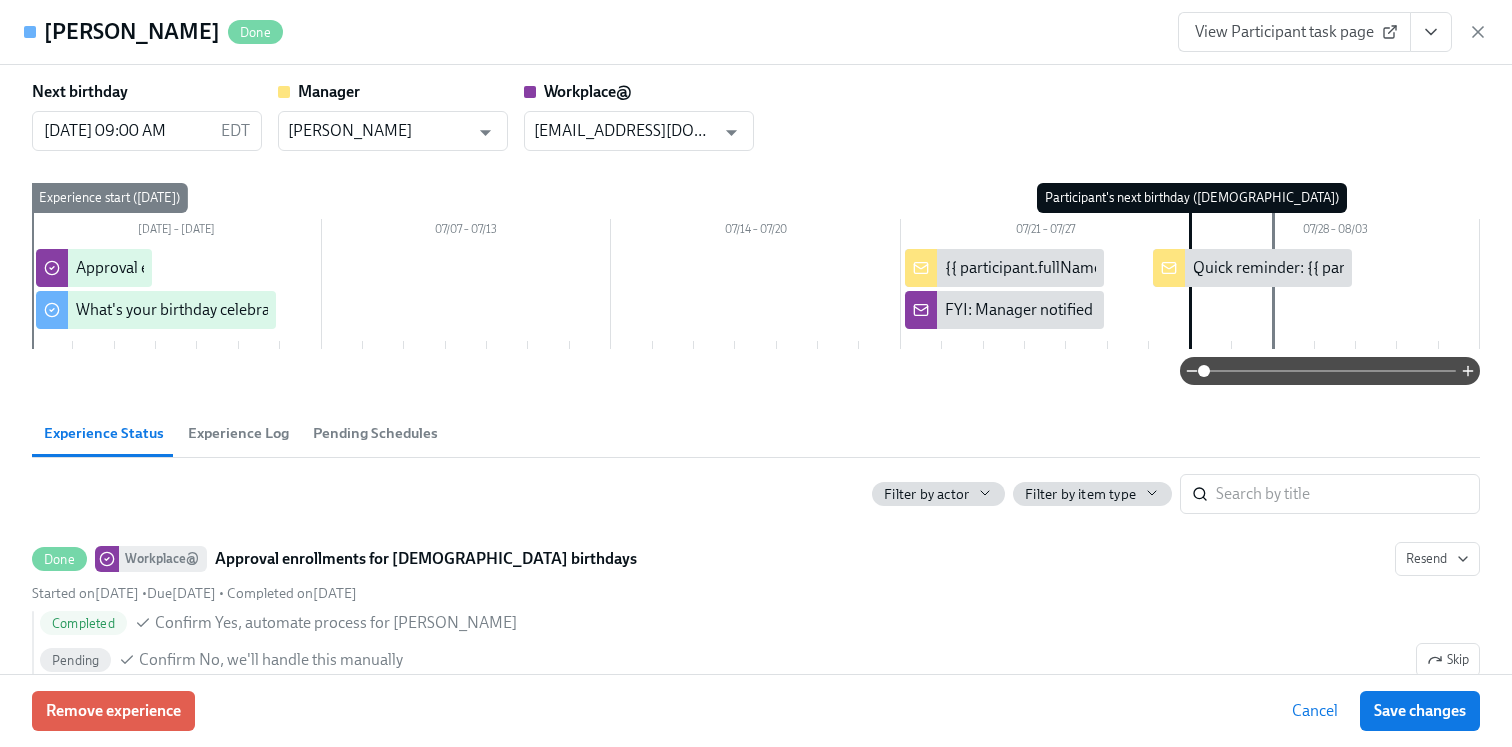 click on "View Participant task page" at bounding box center (1294, 32) 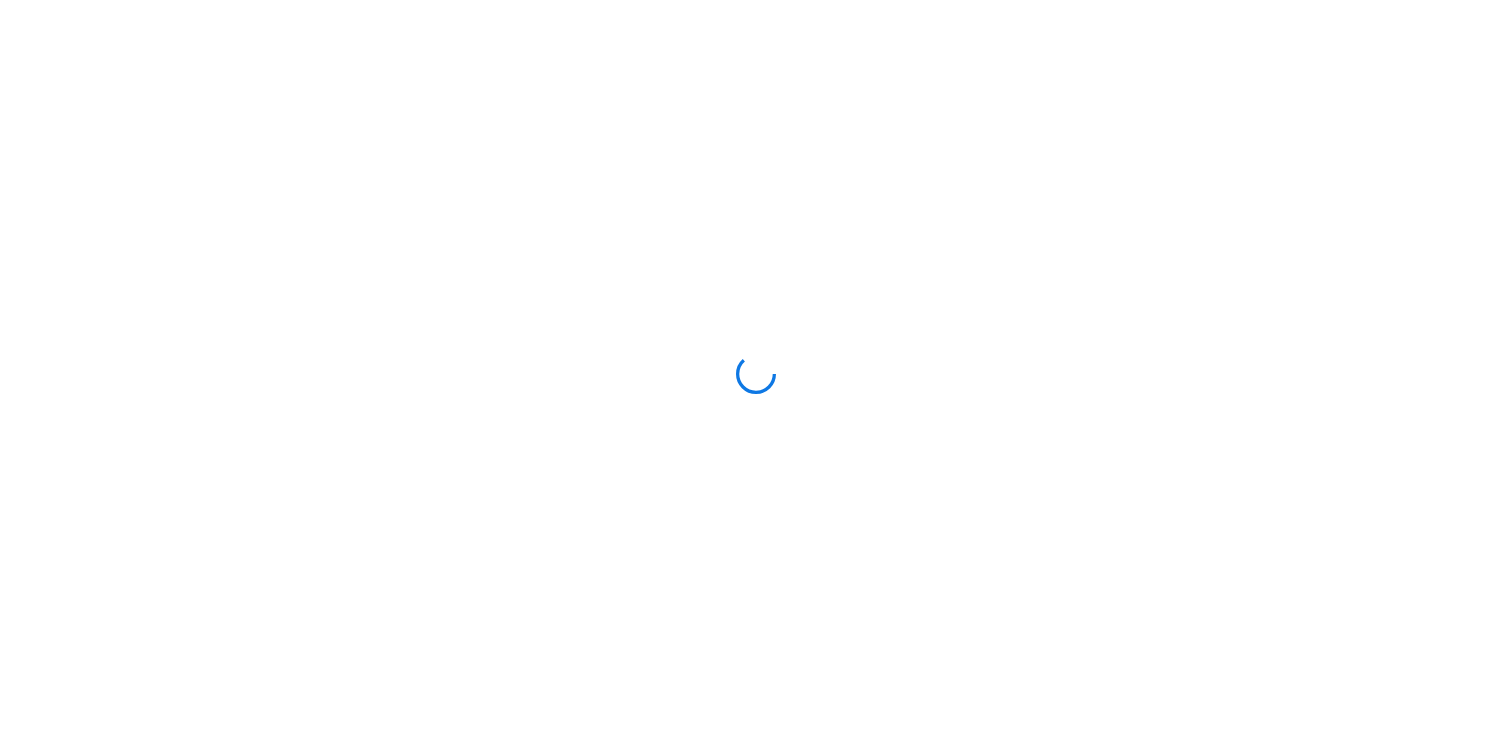 scroll, scrollTop: 0, scrollLeft: 0, axis: both 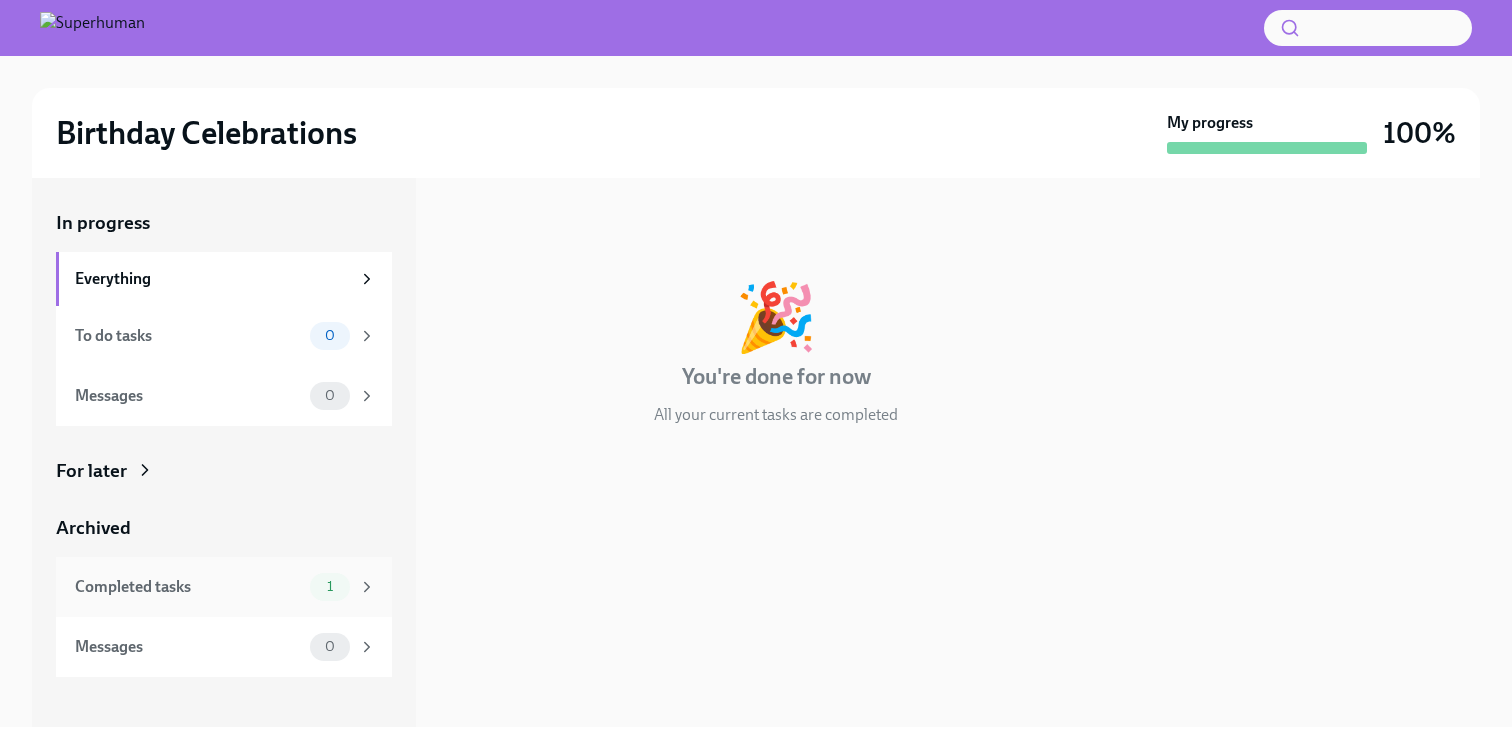 click on "Completed tasks" at bounding box center (188, 587) 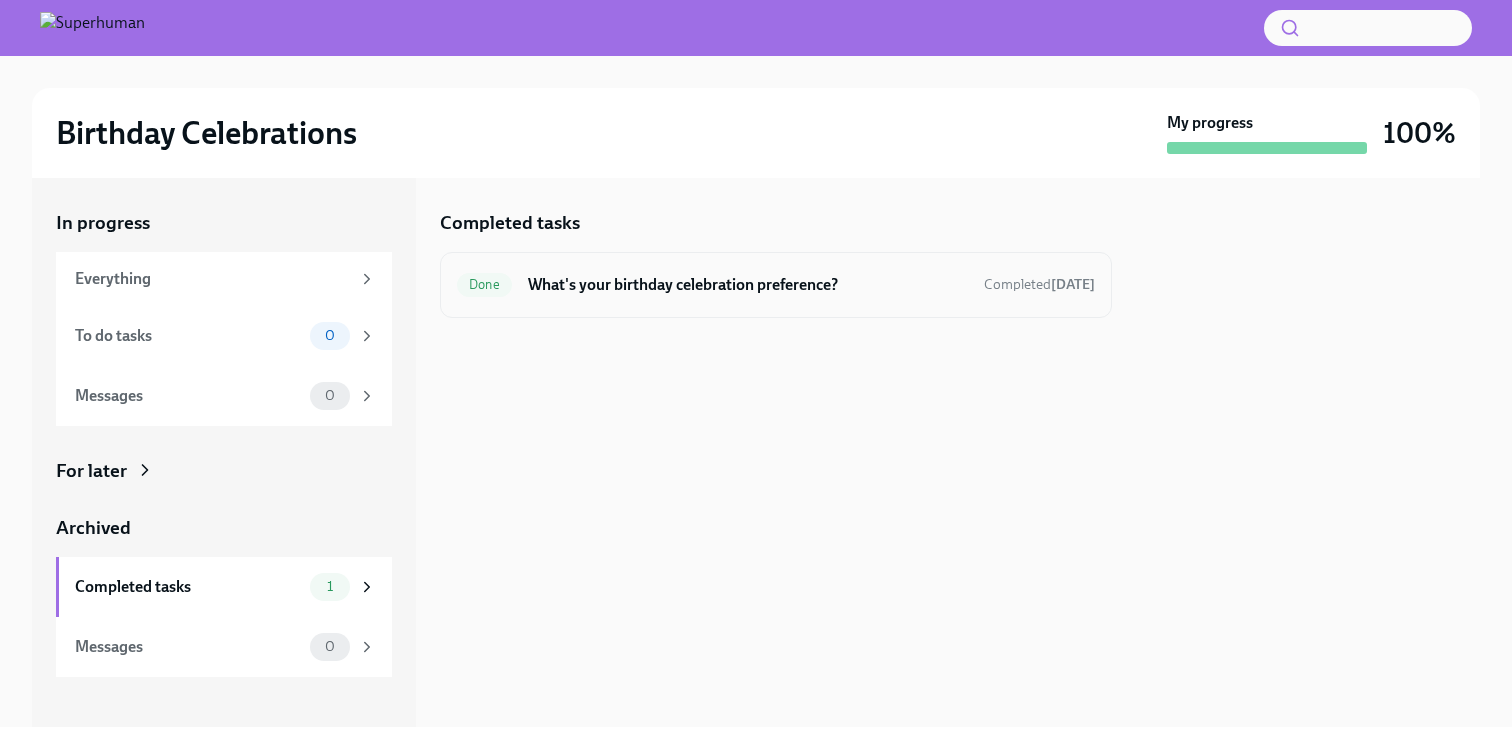click on "What's your birthday celebration preference?" at bounding box center (748, 285) 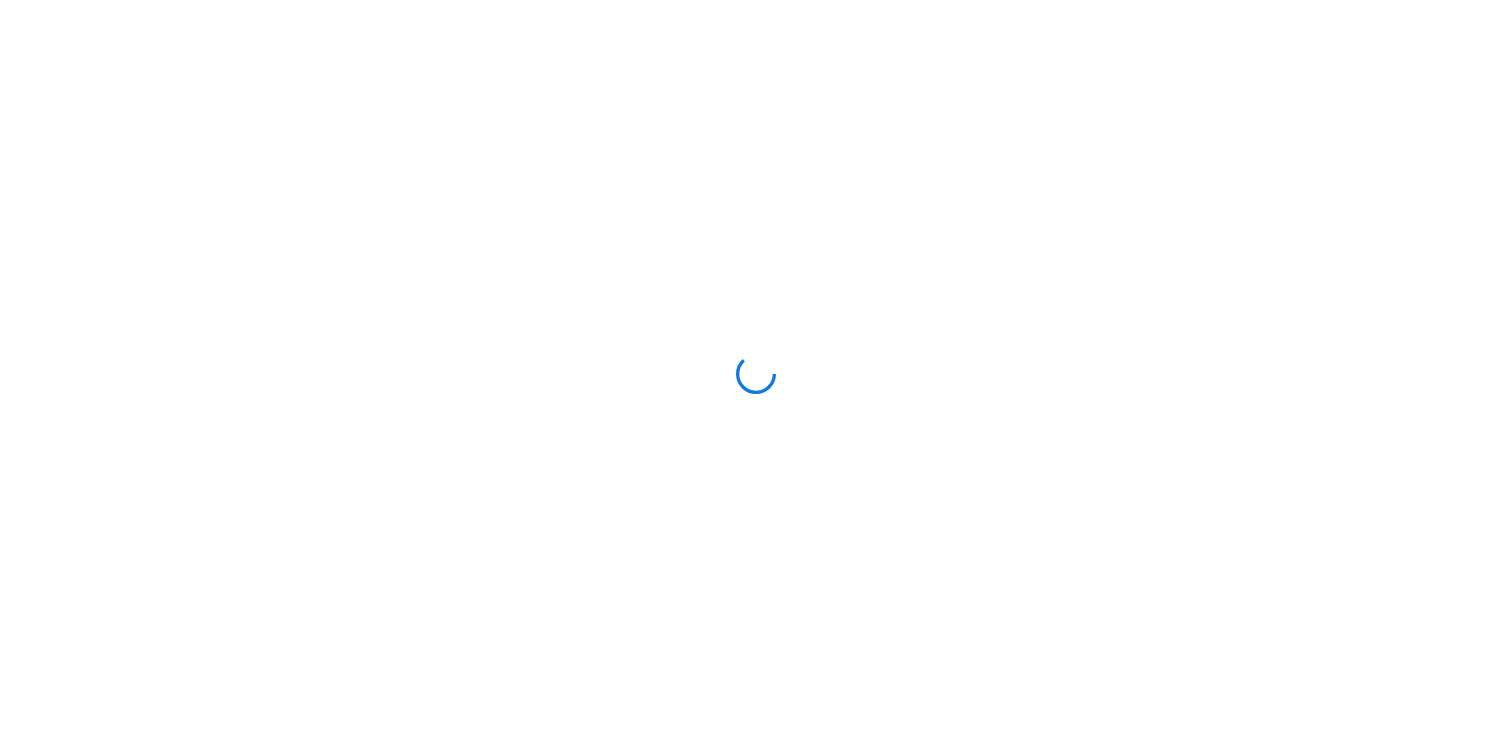 scroll, scrollTop: 0, scrollLeft: 0, axis: both 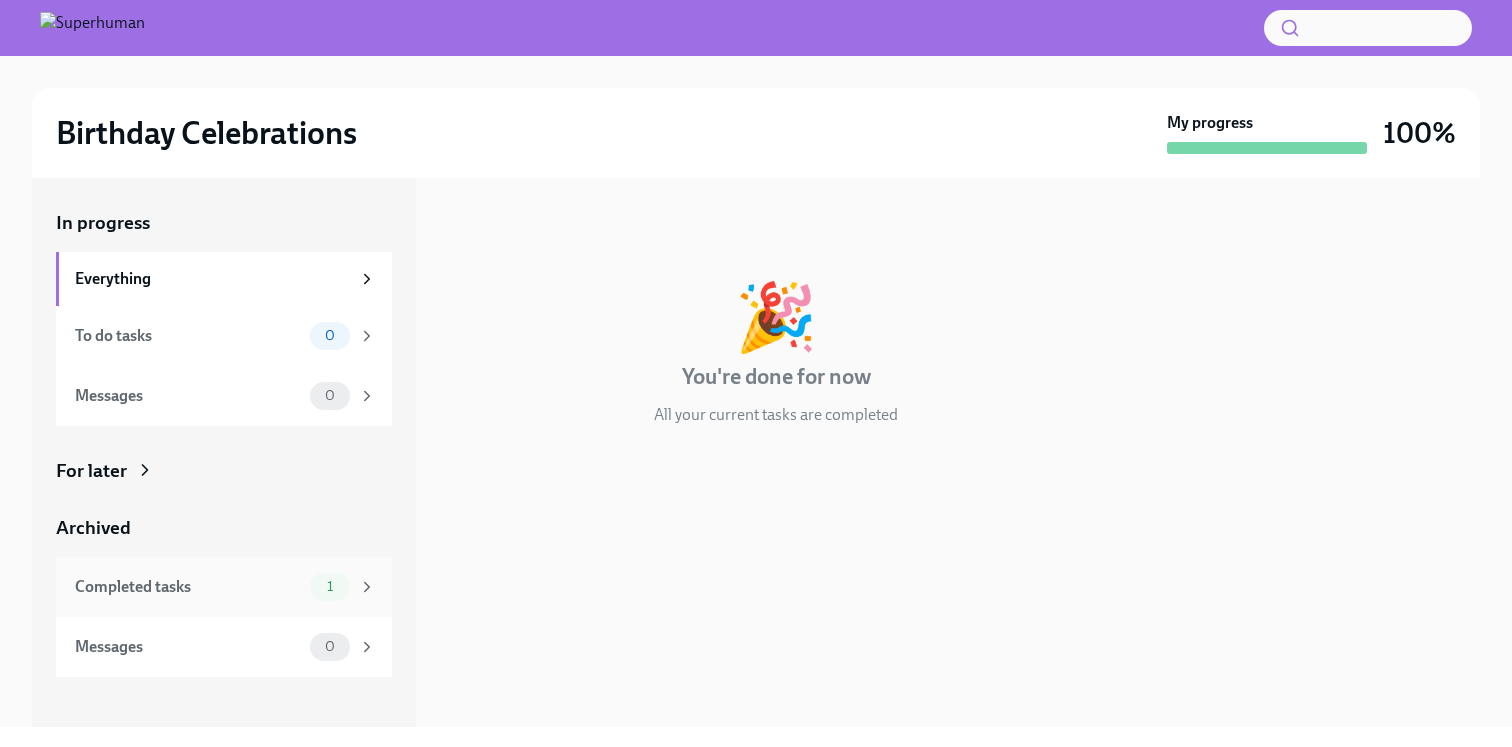 click on "Completed tasks" at bounding box center [188, 587] 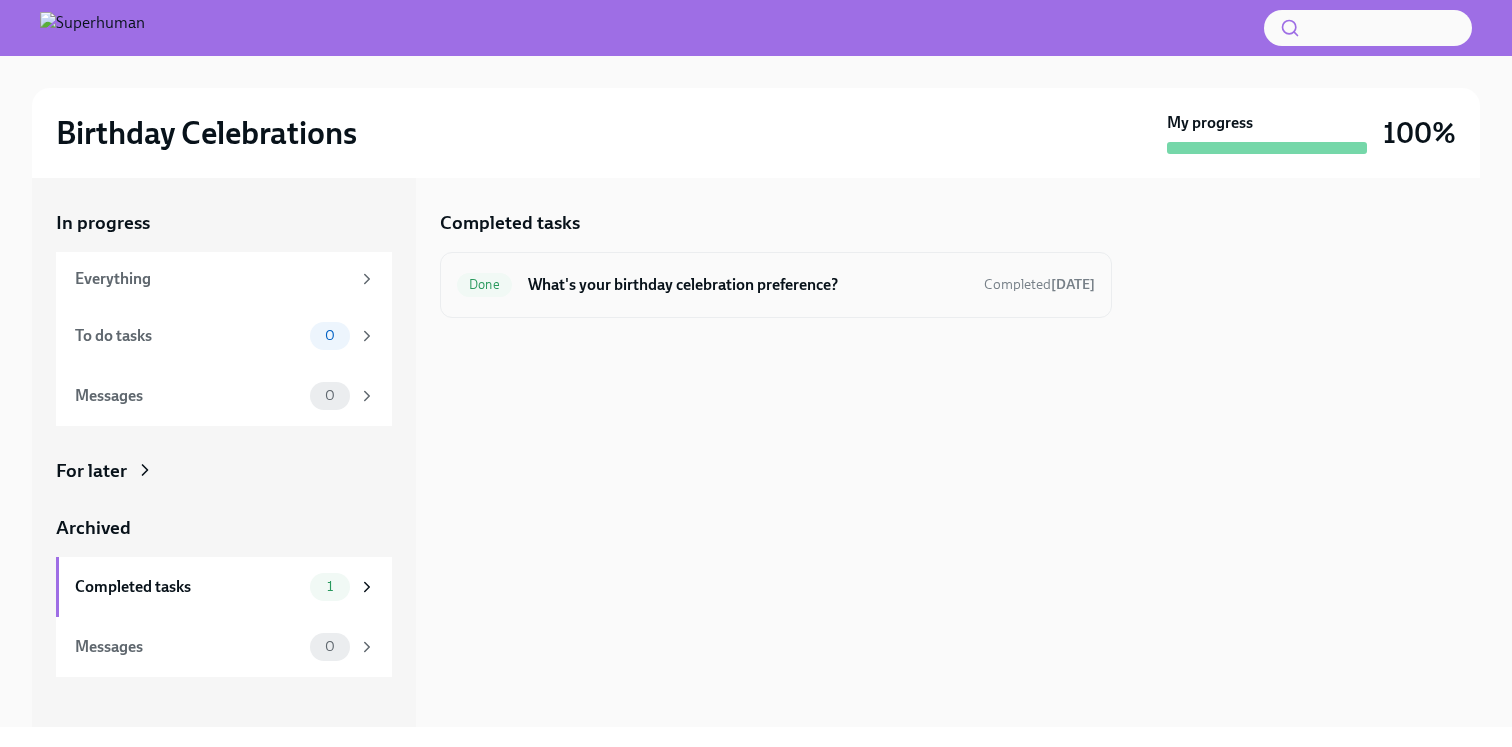 click on "What's your birthday celebration preference?" at bounding box center [748, 285] 